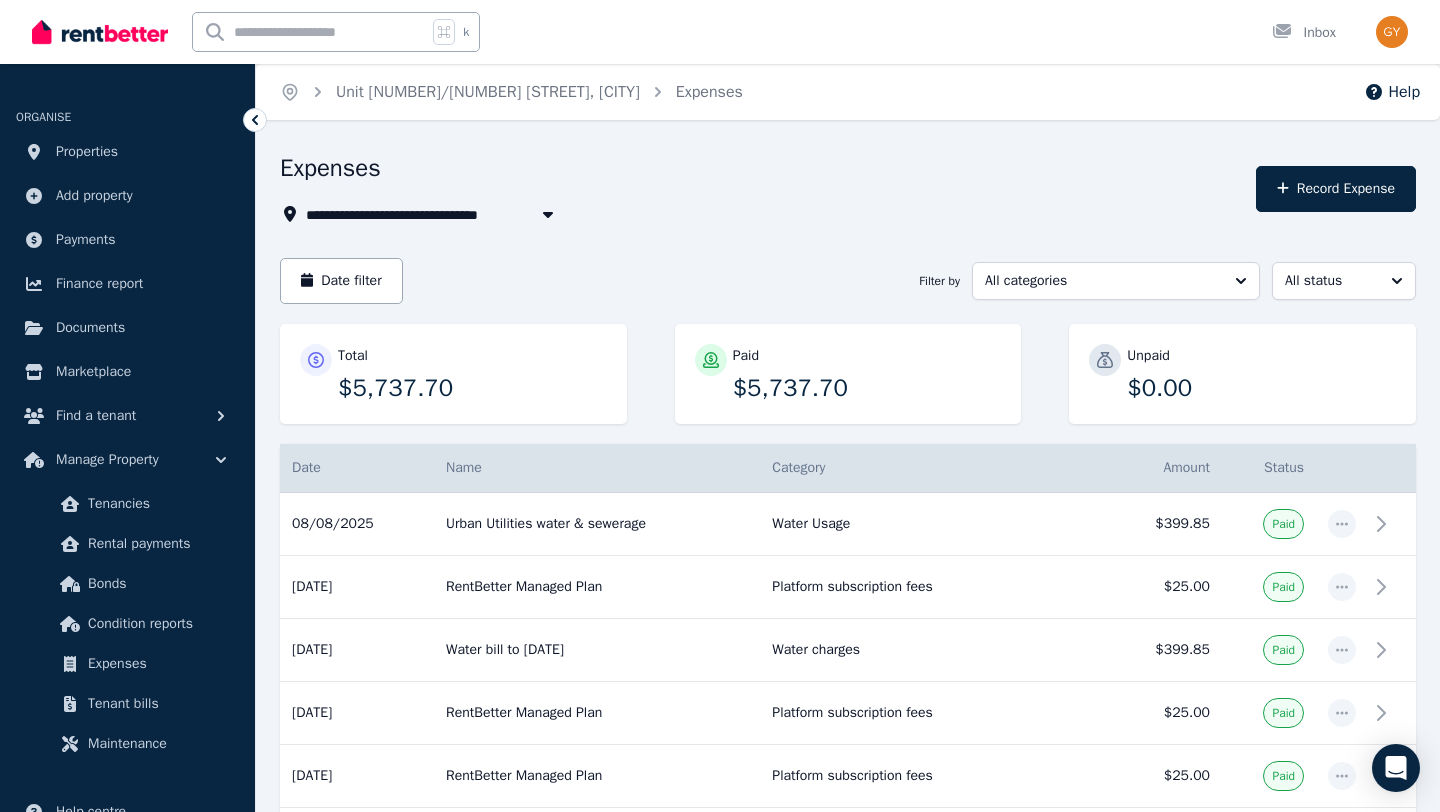 scroll, scrollTop: 0, scrollLeft: 0, axis: both 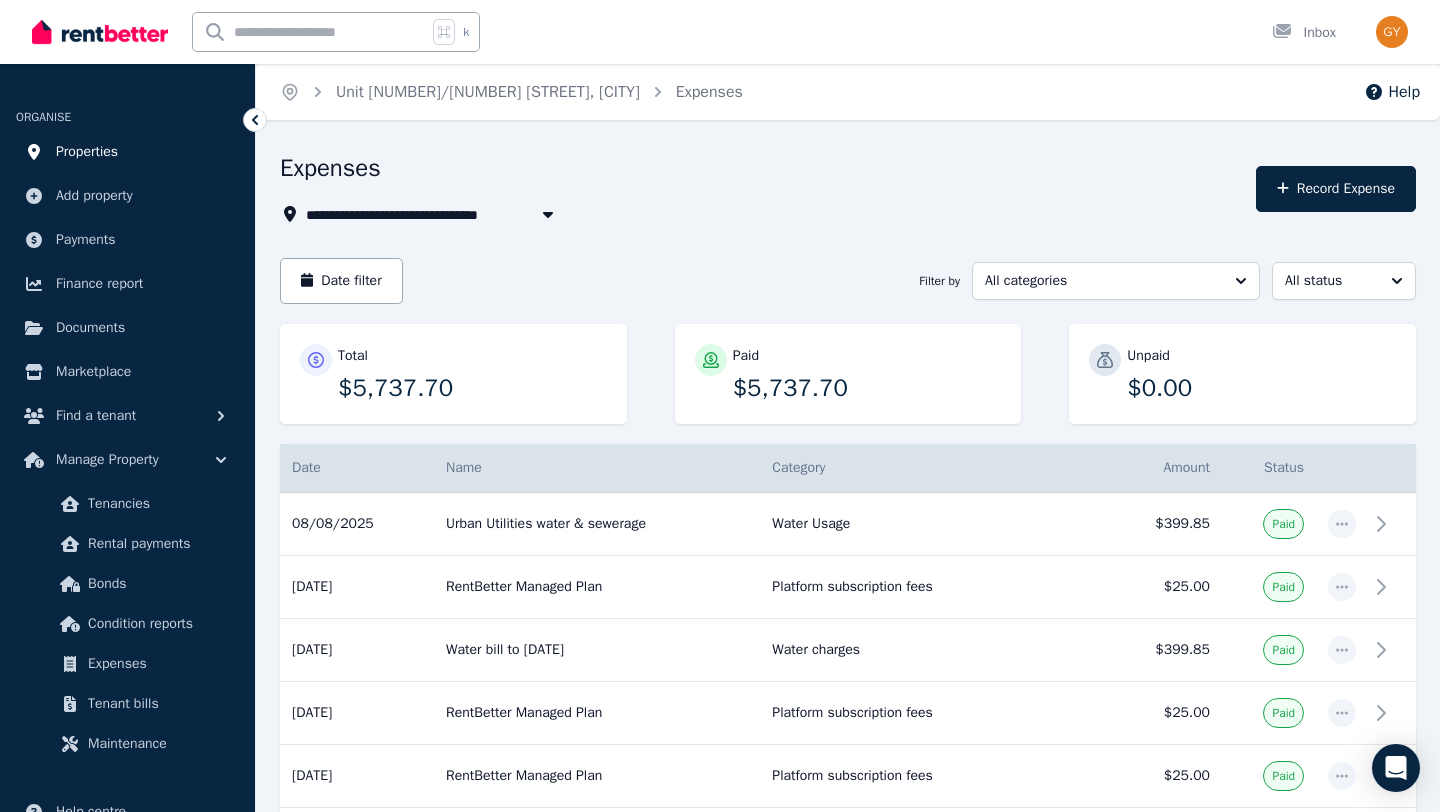 click on "Properties" at bounding box center (87, 152) 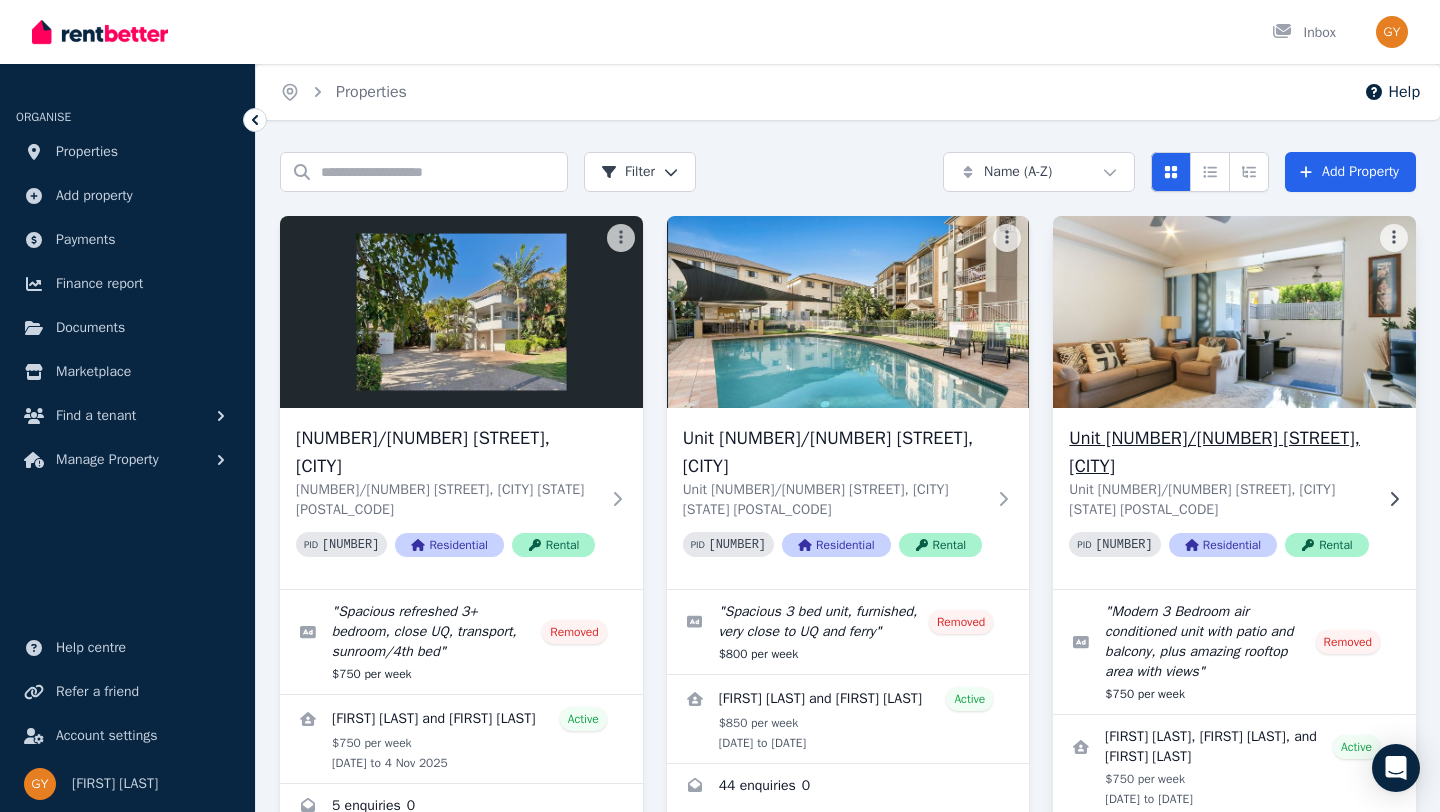 click on "Unit [NUMBER]/[NUMBER] [STREET], [CITY]" at bounding box center (1220, 452) 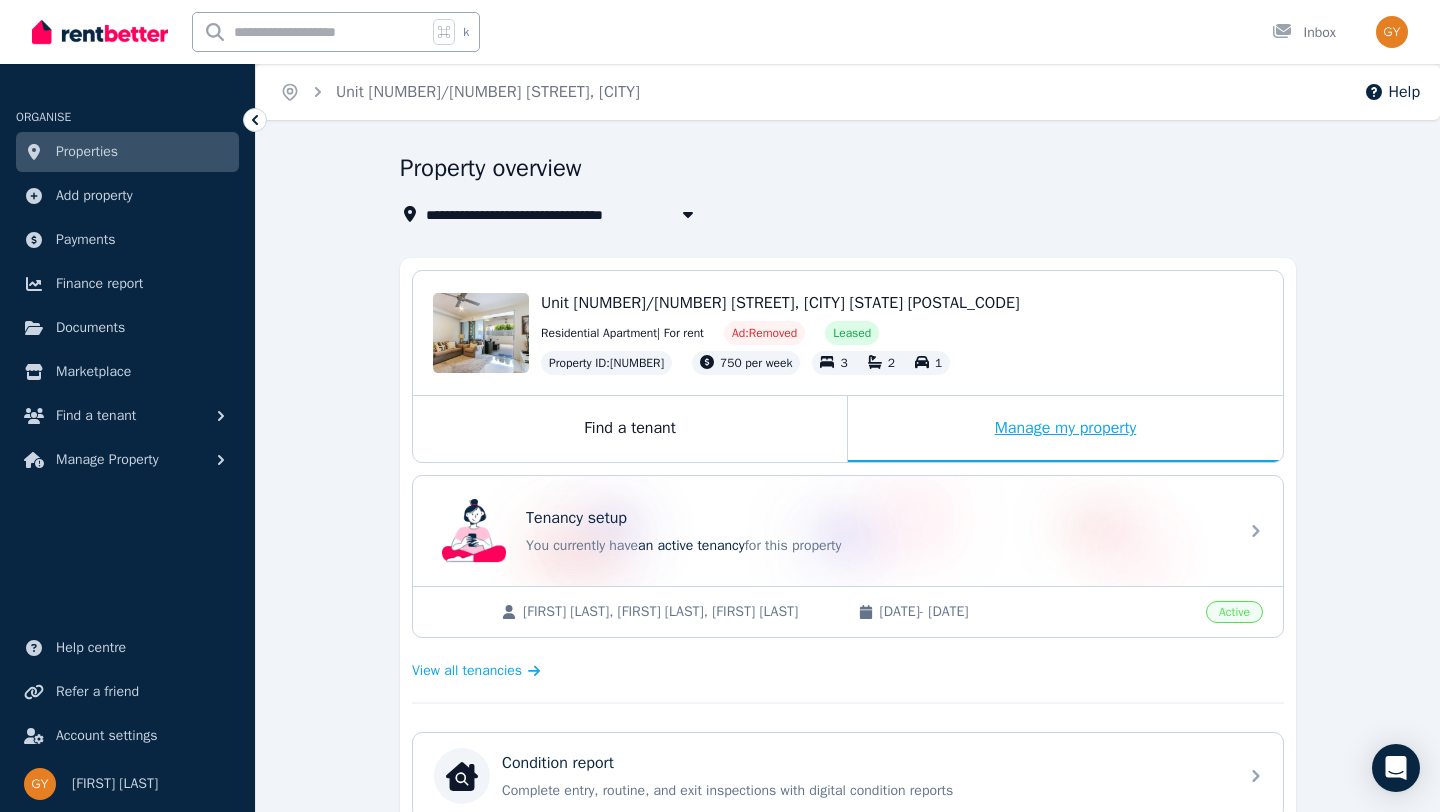 click on "Manage my property" at bounding box center [1065, 429] 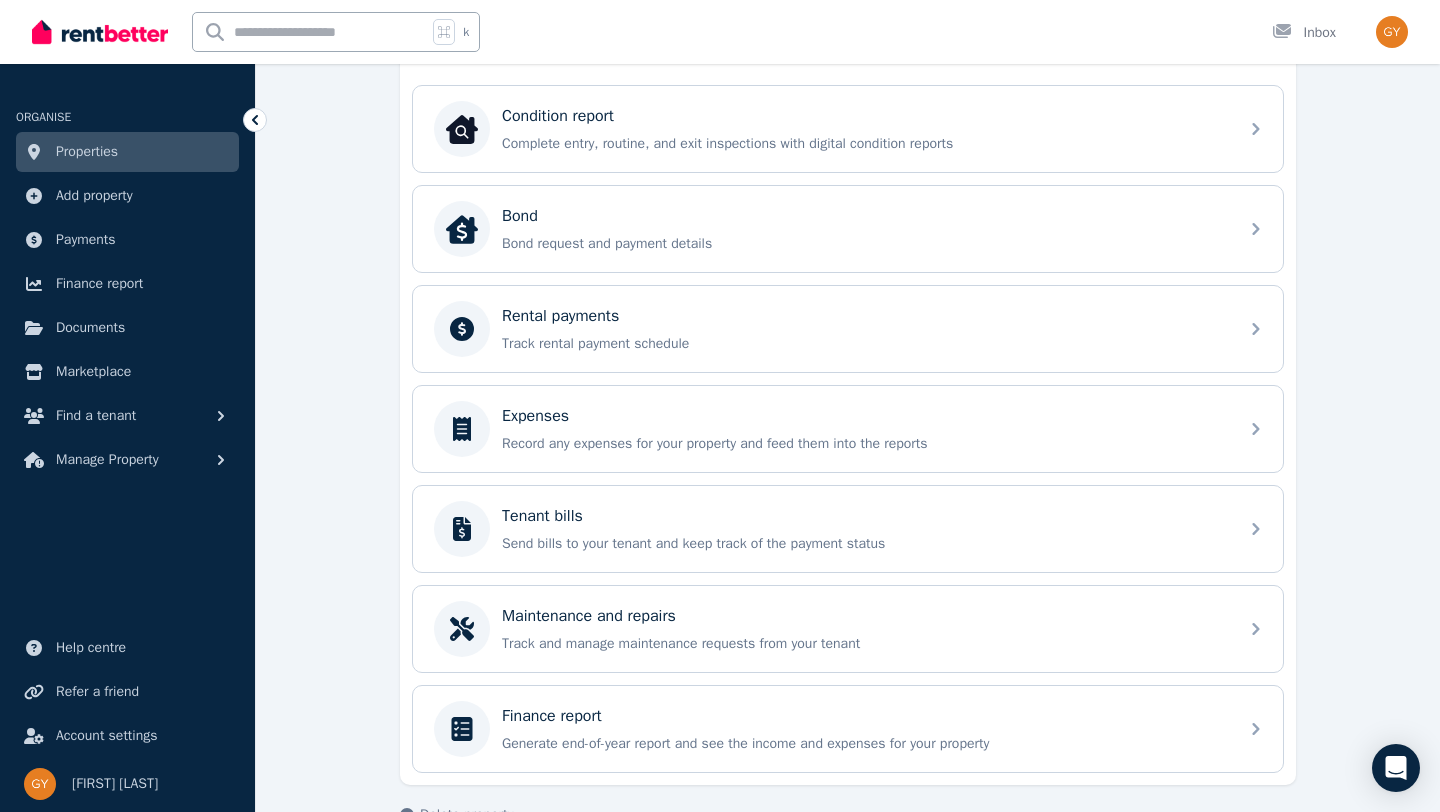 scroll, scrollTop: 665, scrollLeft: 0, axis: vertical 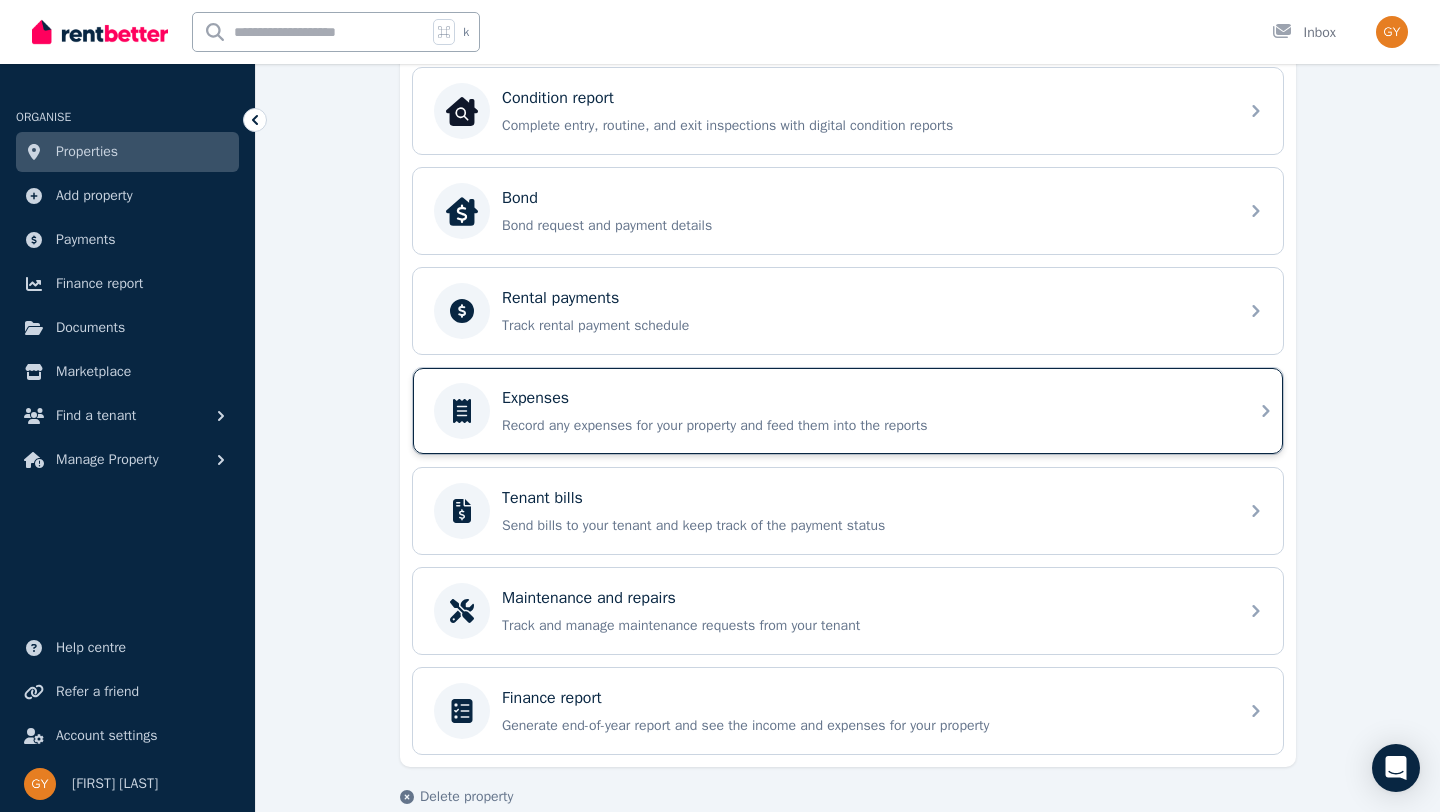 click on "Expenses" at bounding box center [535, 398] 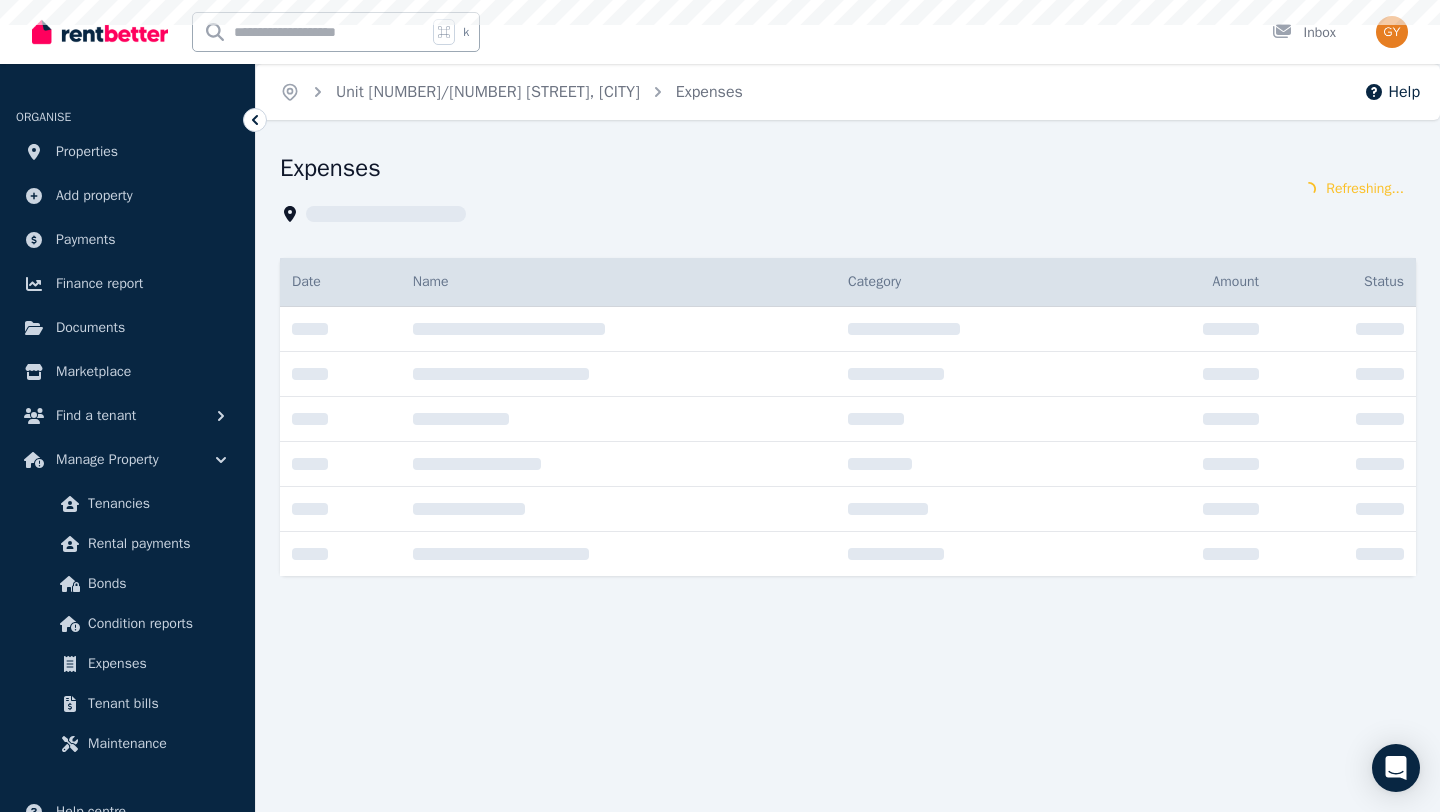 scroll, scrollTop: 0, scrollLeft: 0, axis: both 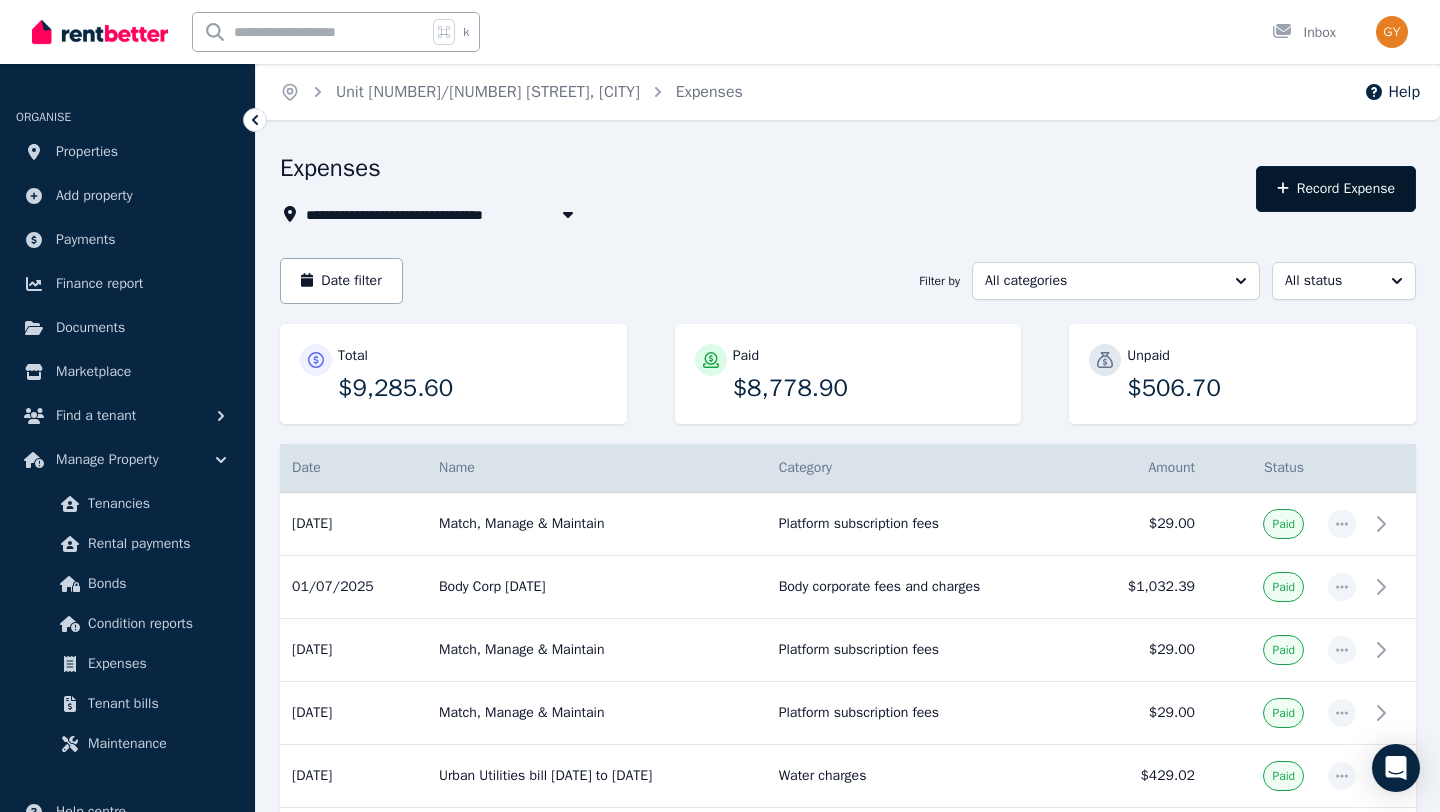 click on "Record Expense" at bounding box center [1336, 189] 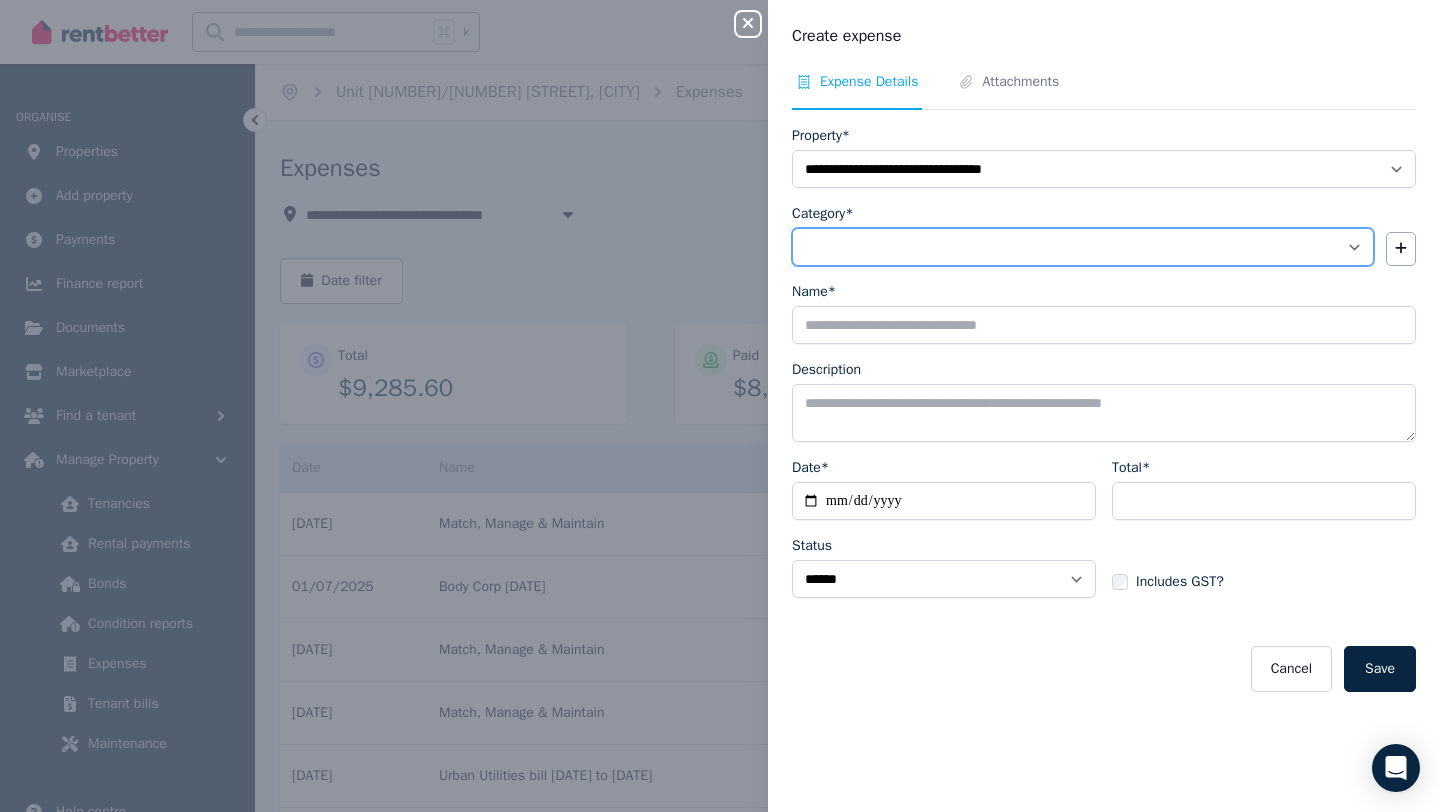 click on "**********" at bounding box center [1083, 247] 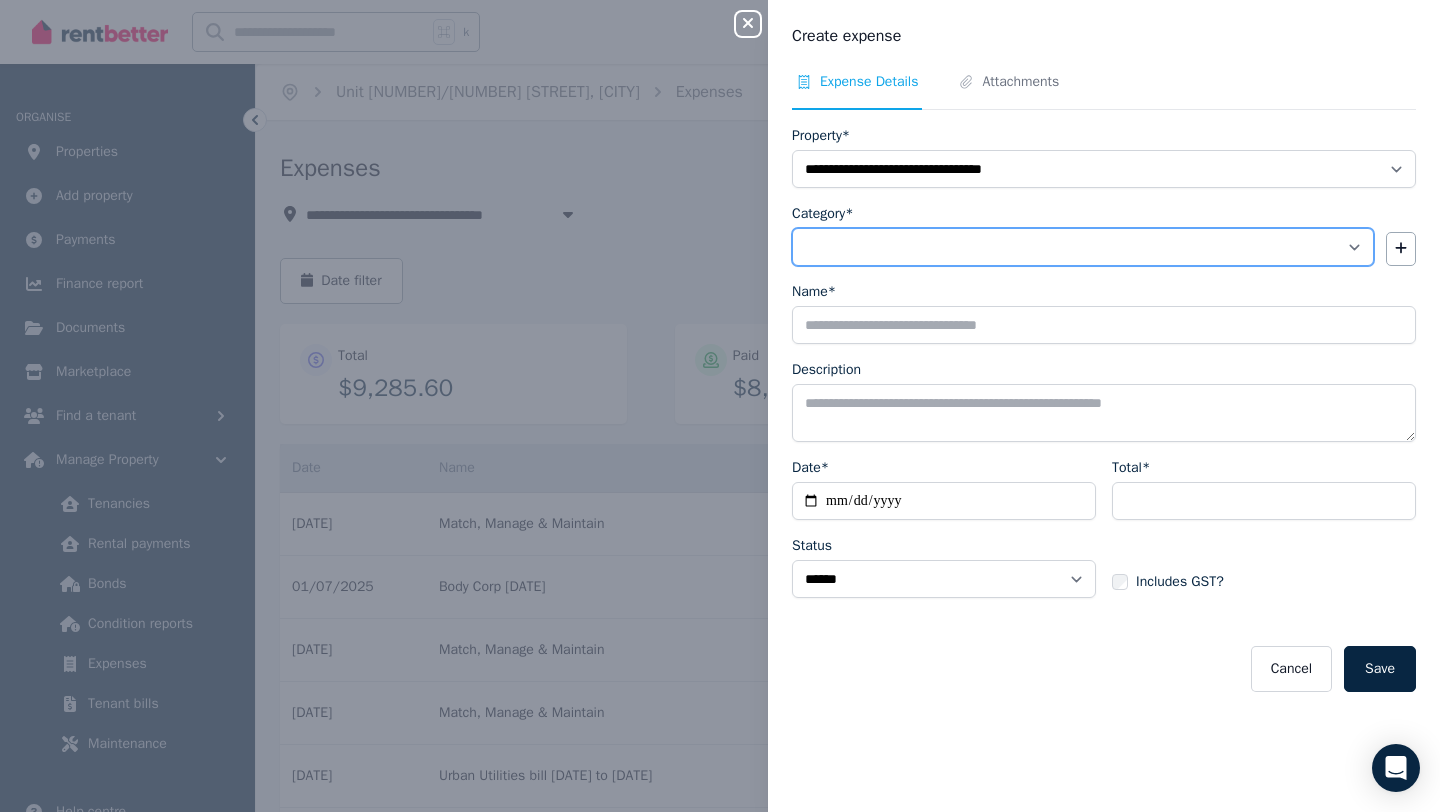 select on "**********" 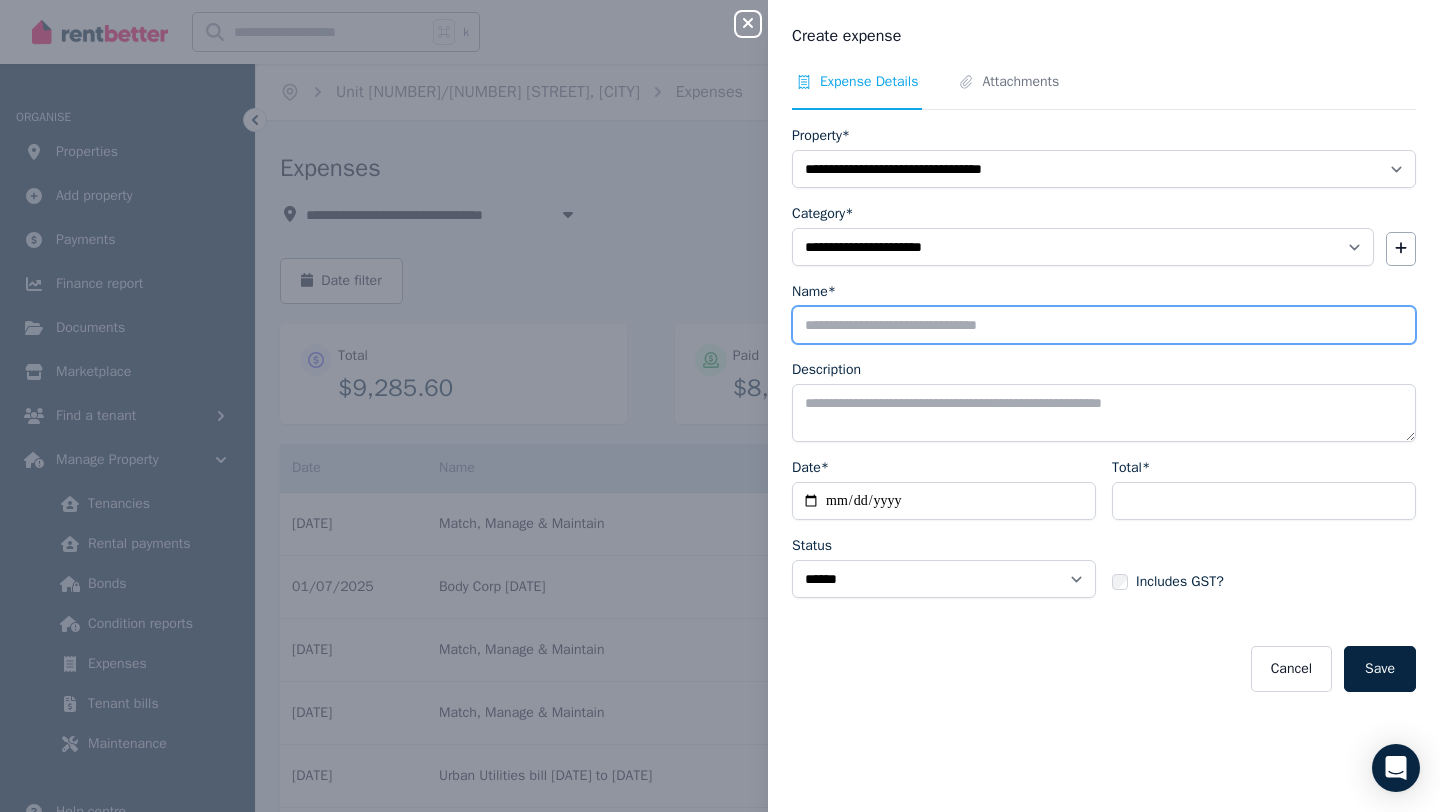 click on "Name*" at bounding box center (1104, 325) 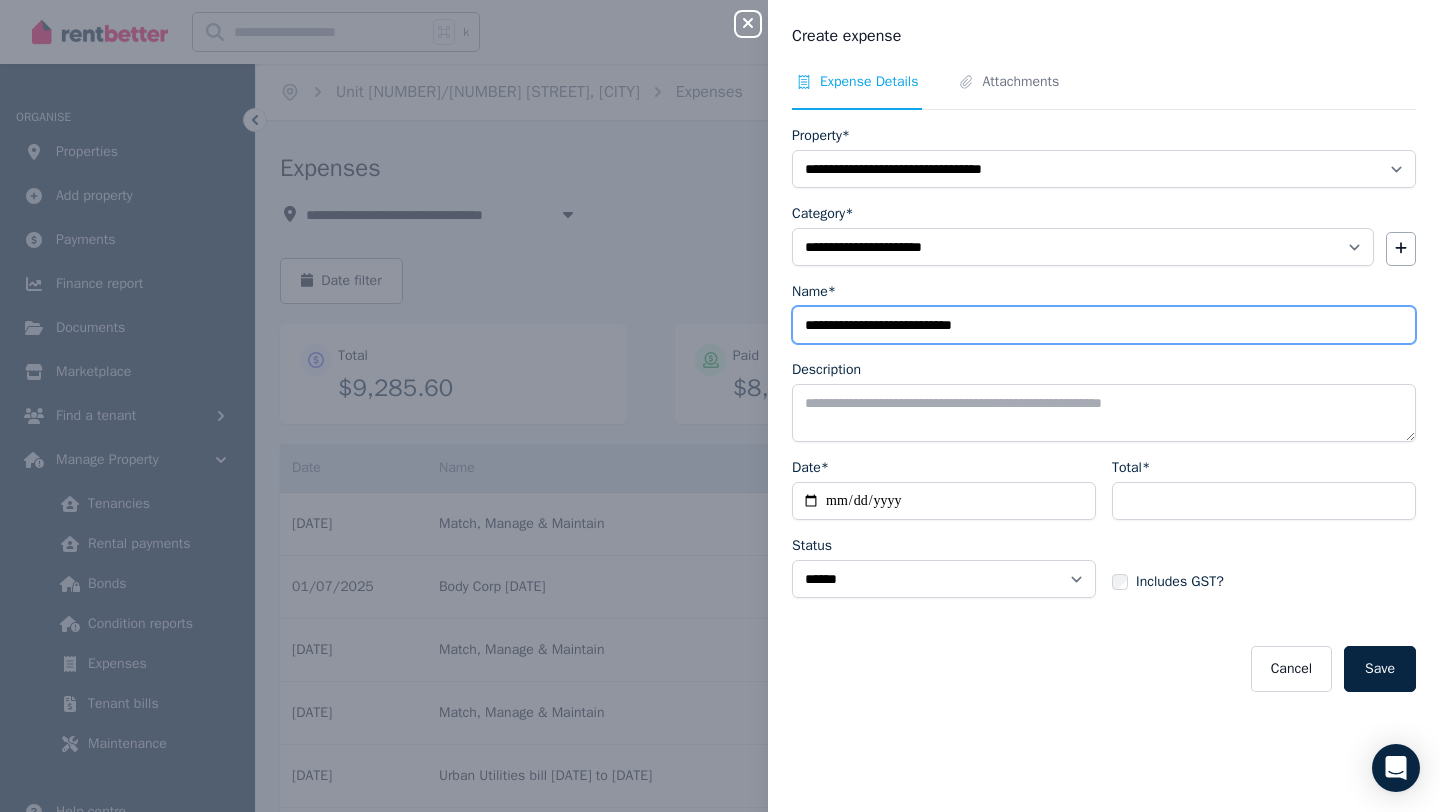 type on "**********" 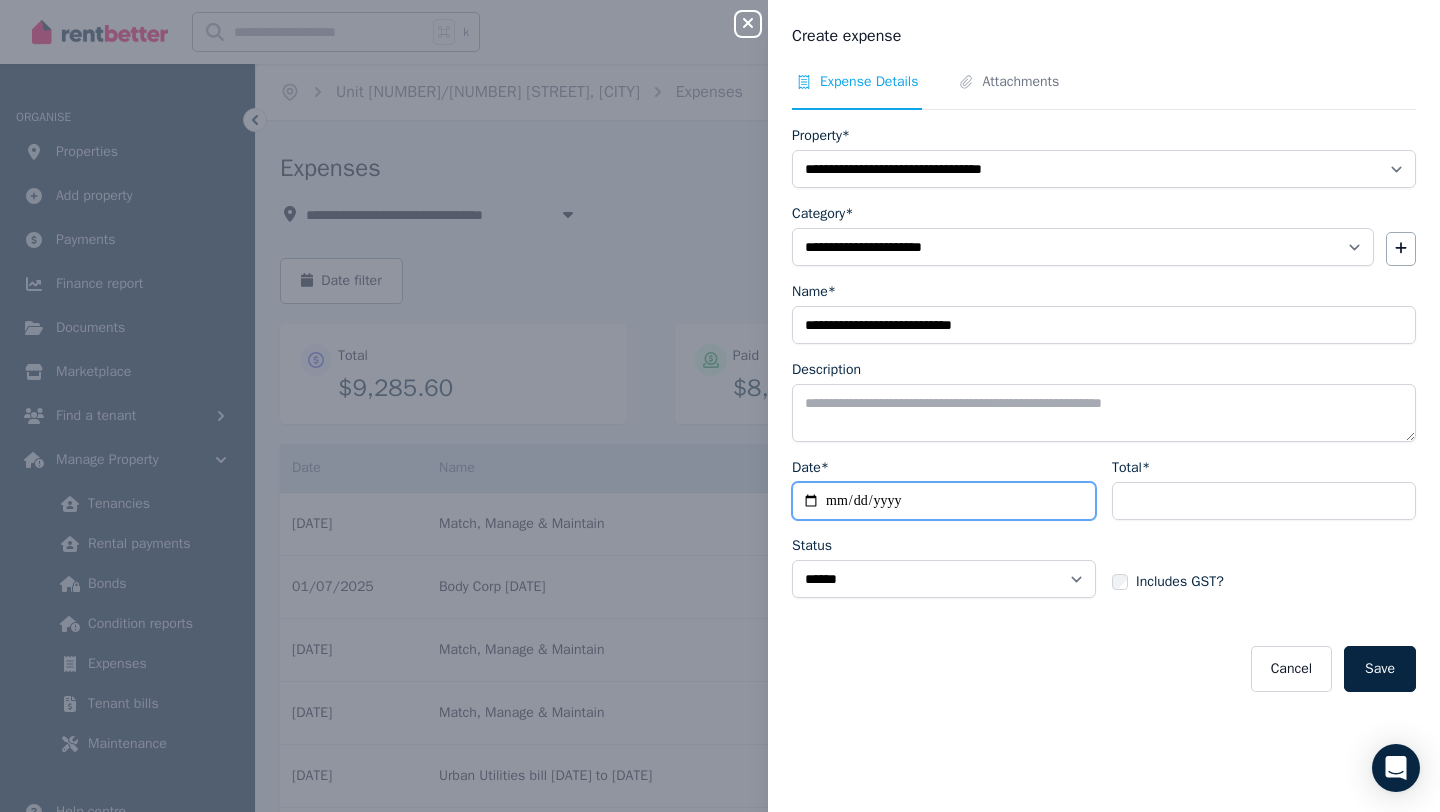 click on "Date*" at bounding box center (944, 501) 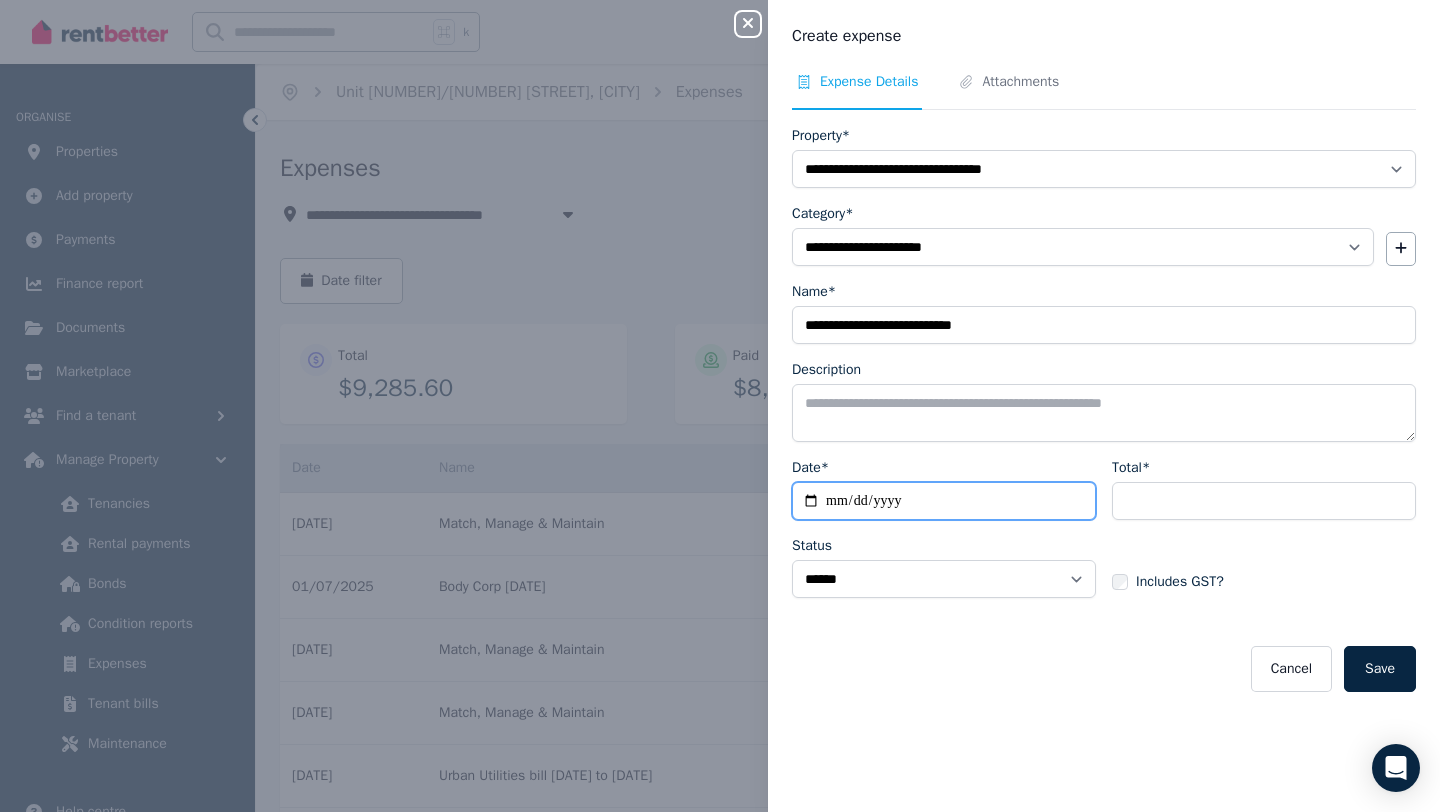 type on "**********" 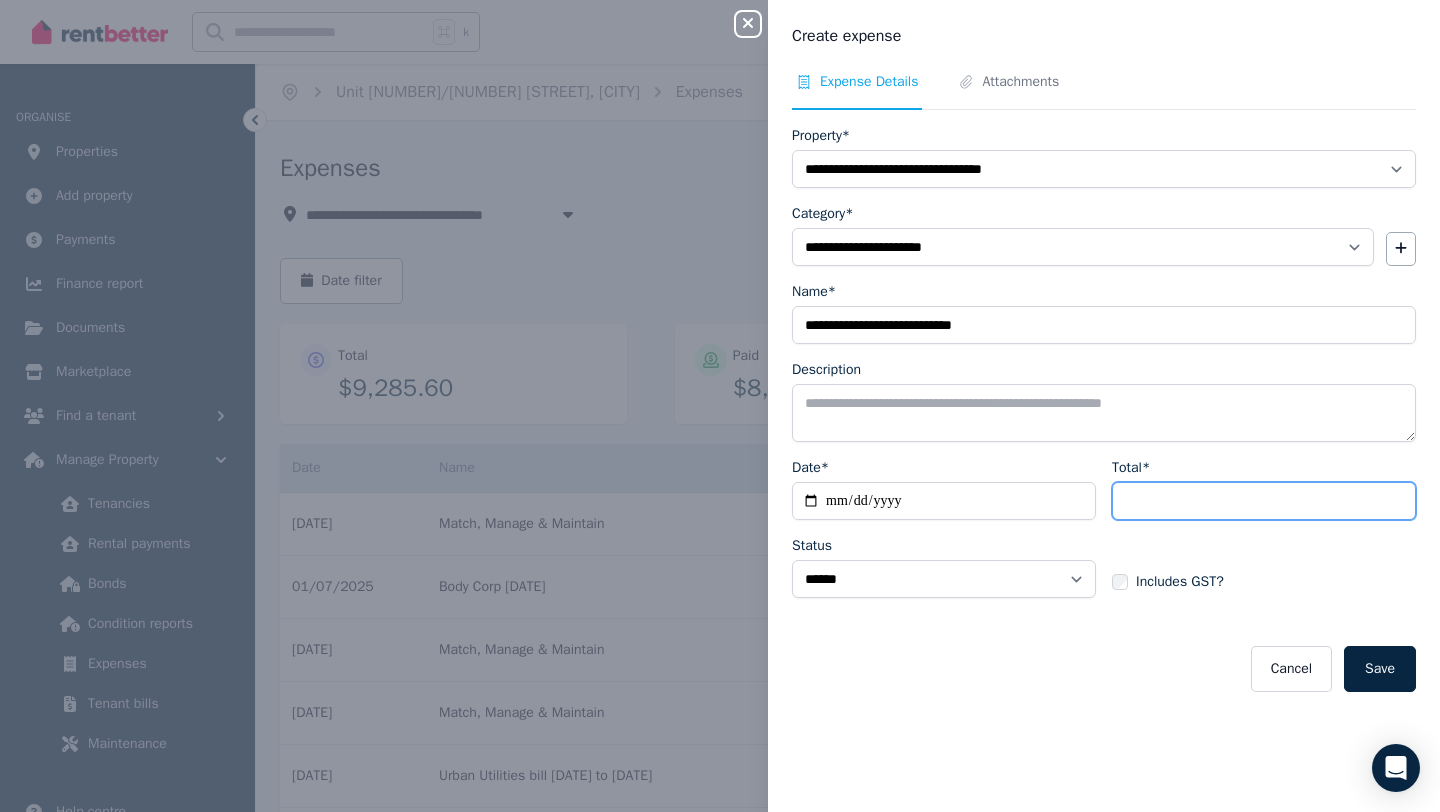 click on "Total*" at bounding box center (1264, 501) 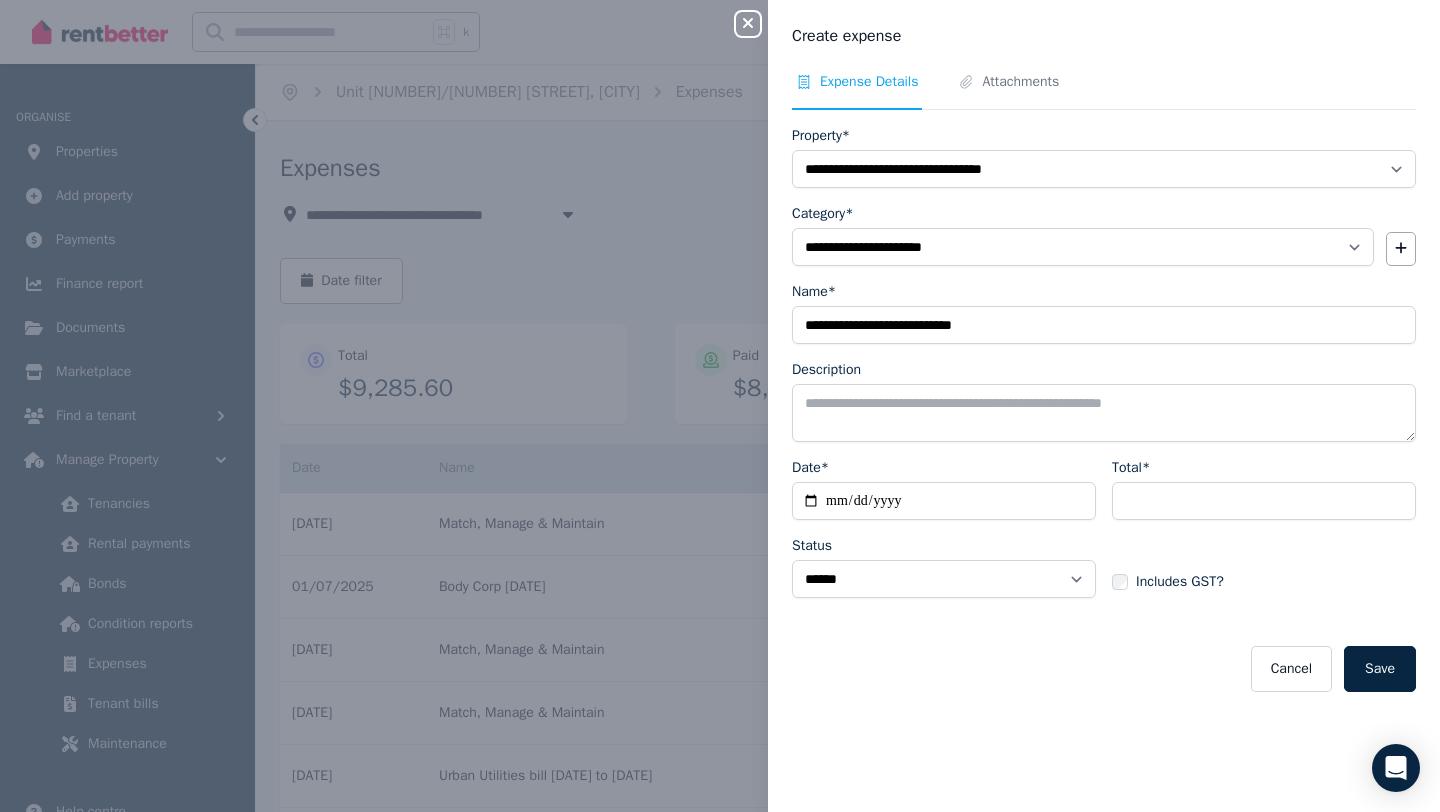 click on "**********" at bounding box center [1104, 409] 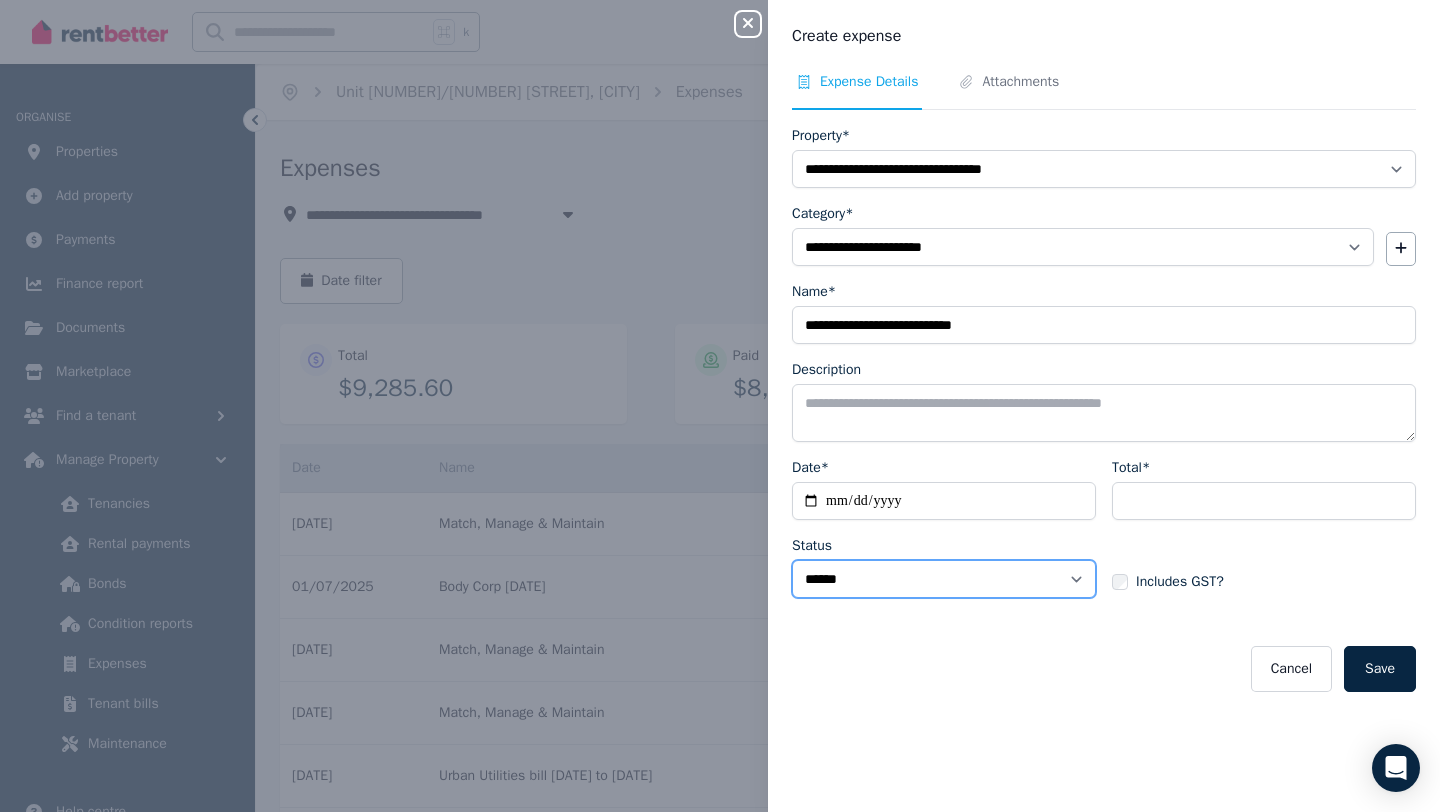 click on "****** ****" at bounding box center [944, 579] 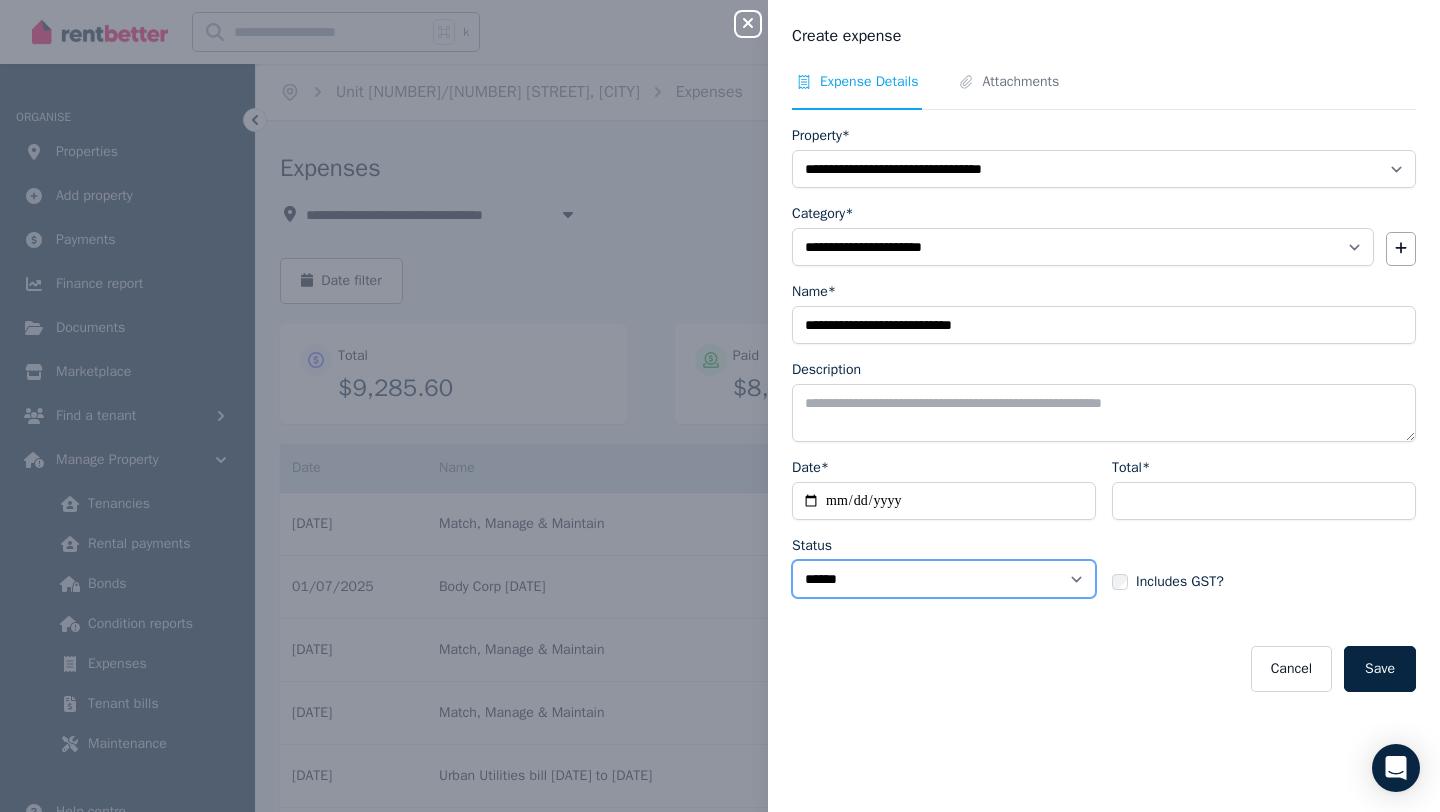 select on "**********" 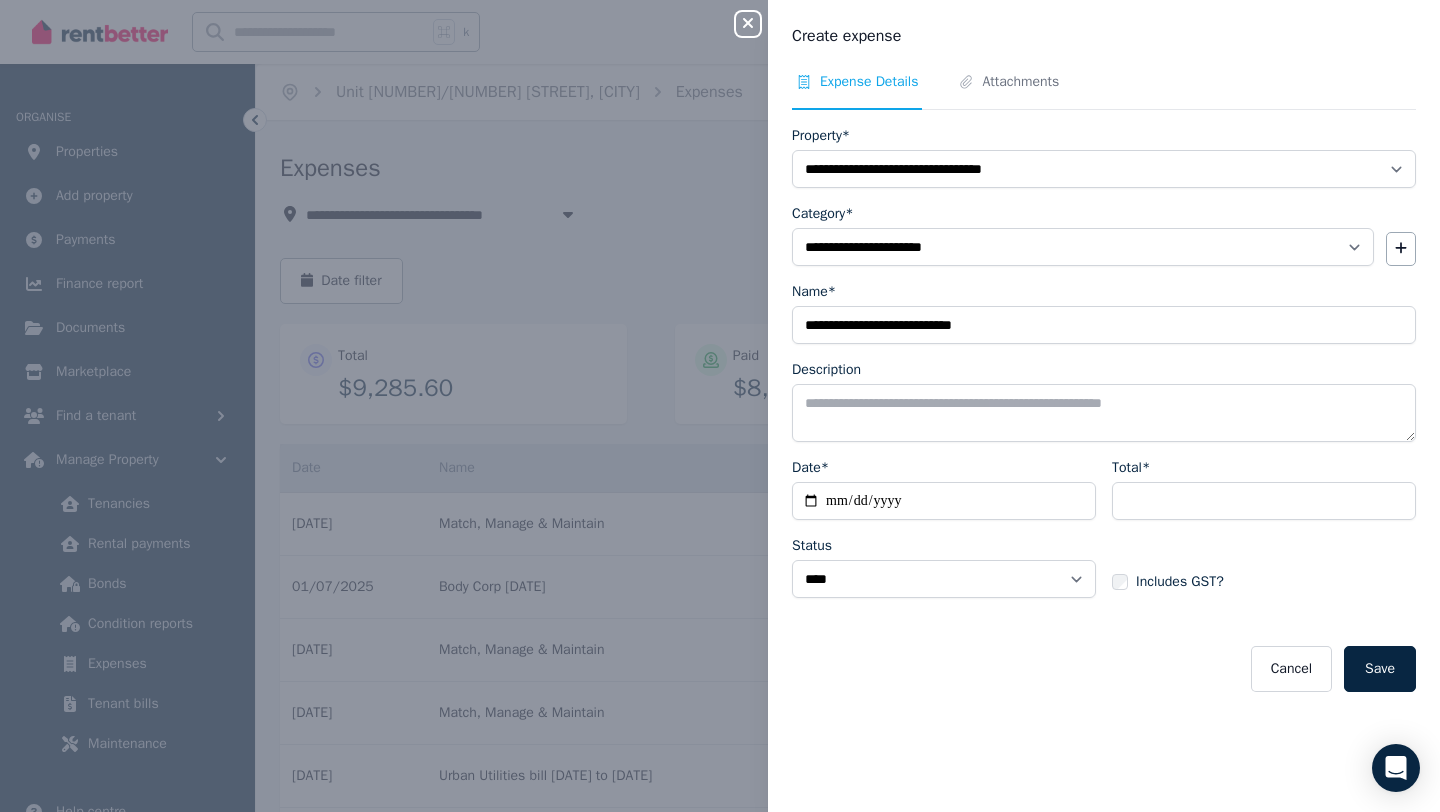 click on "**********" at bounding box center (1104, 409) 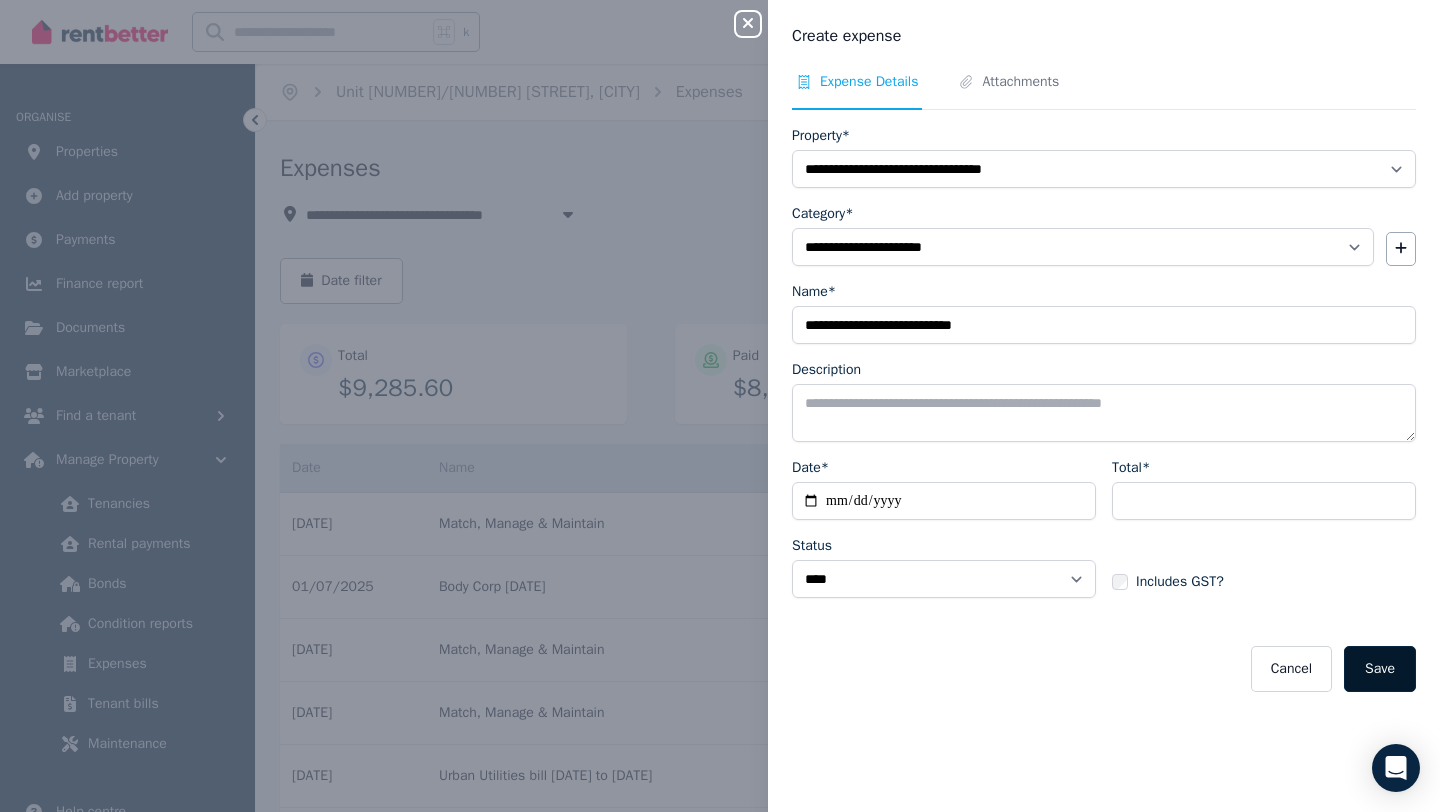 click on "Save" at bounding box center (1380, 669) 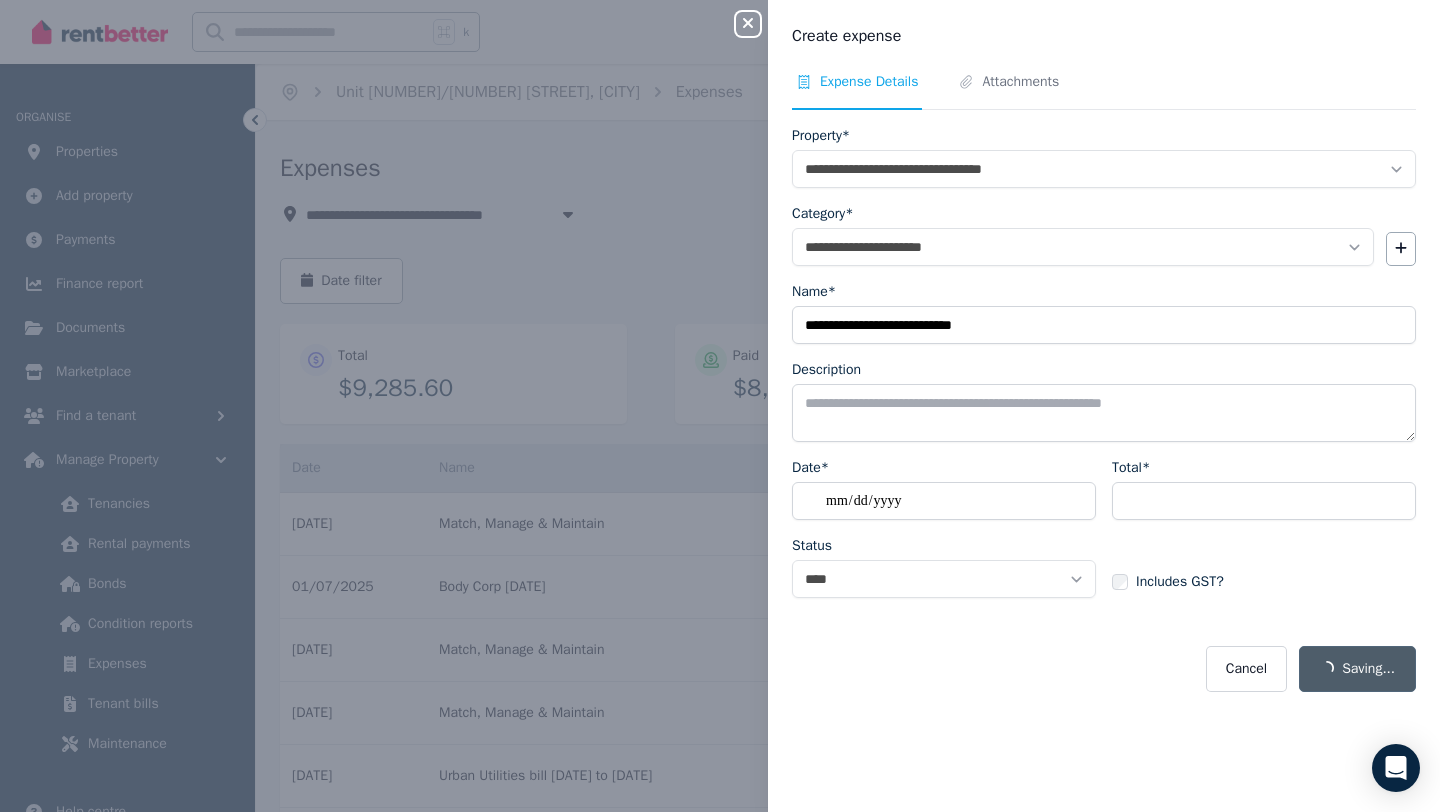 select on "**********" 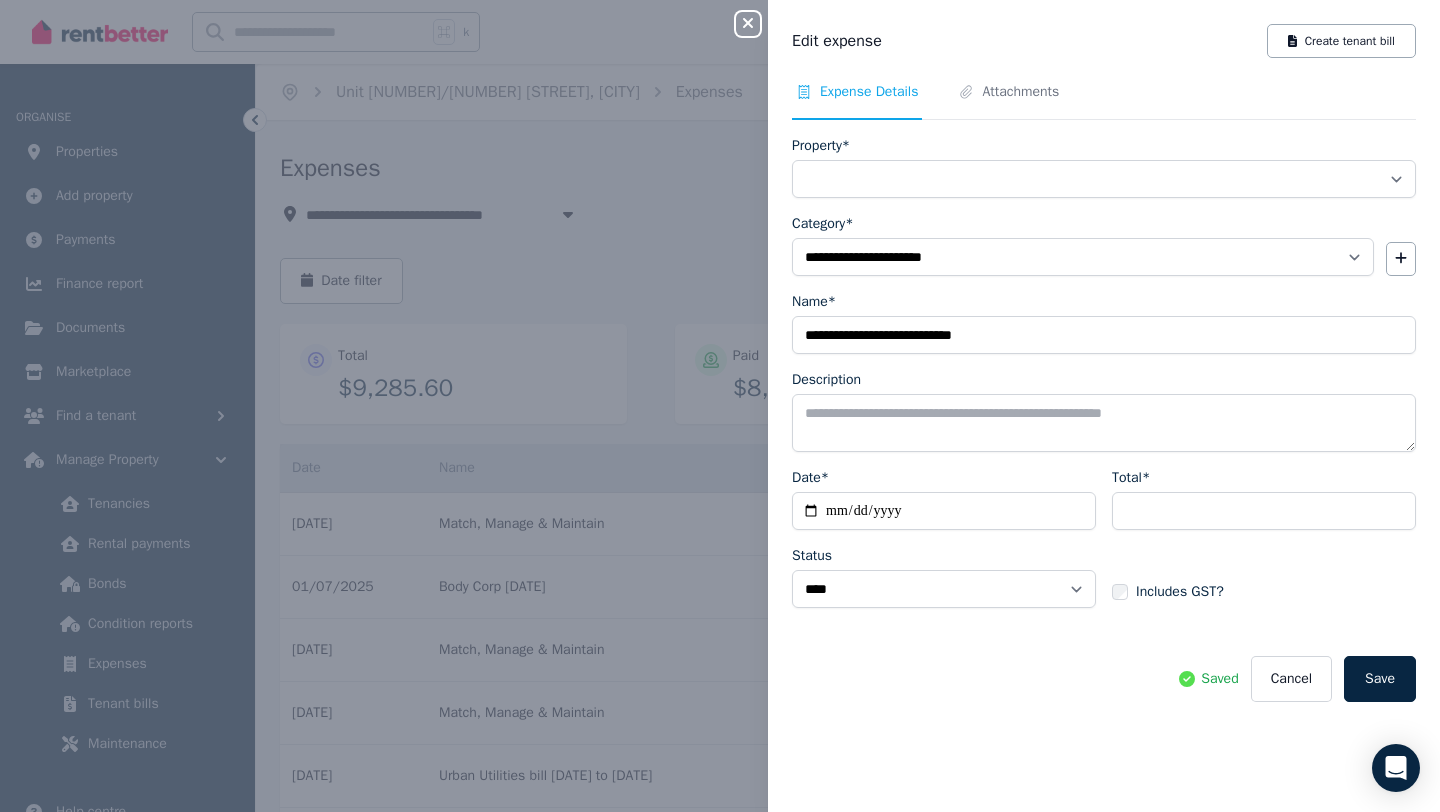 select on "**********" 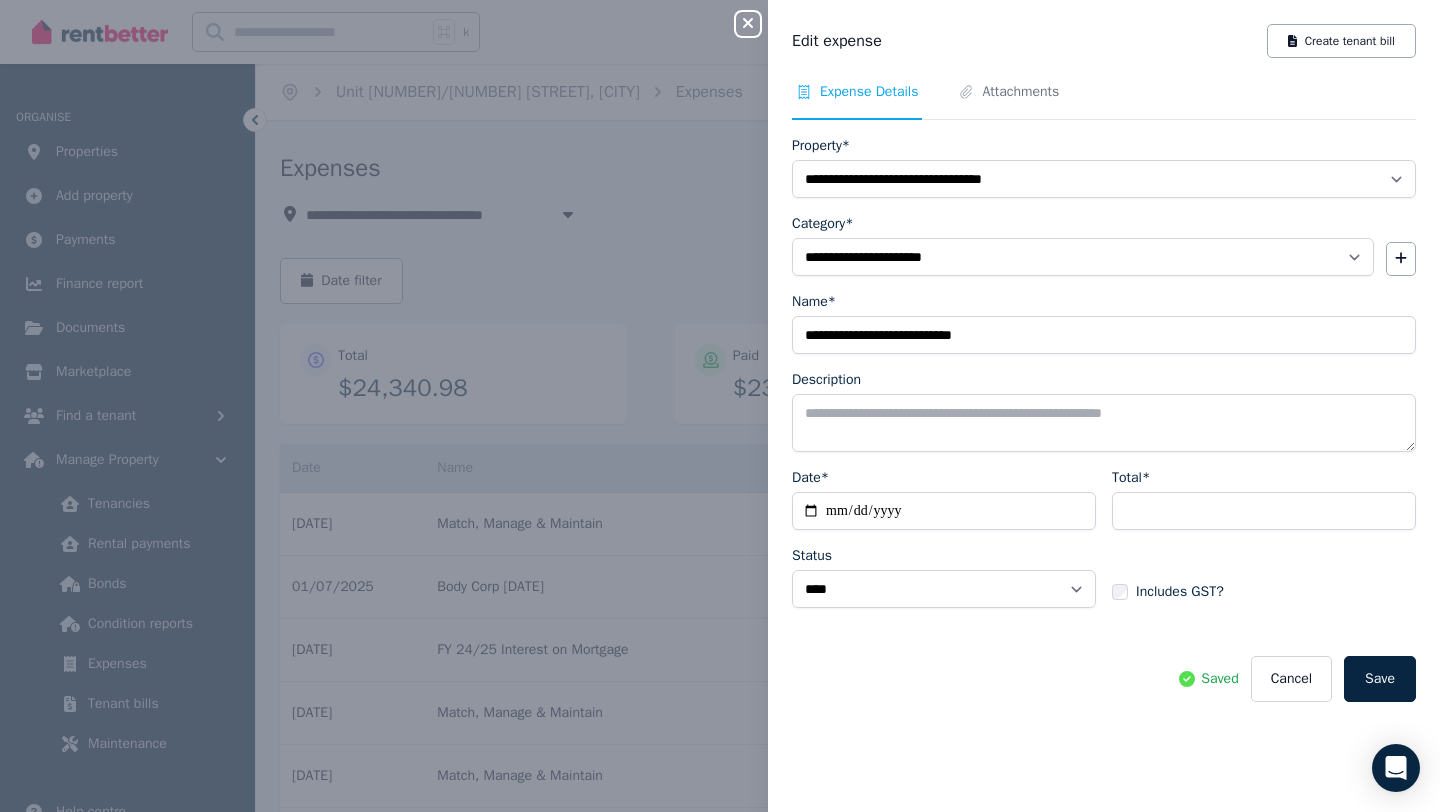 click 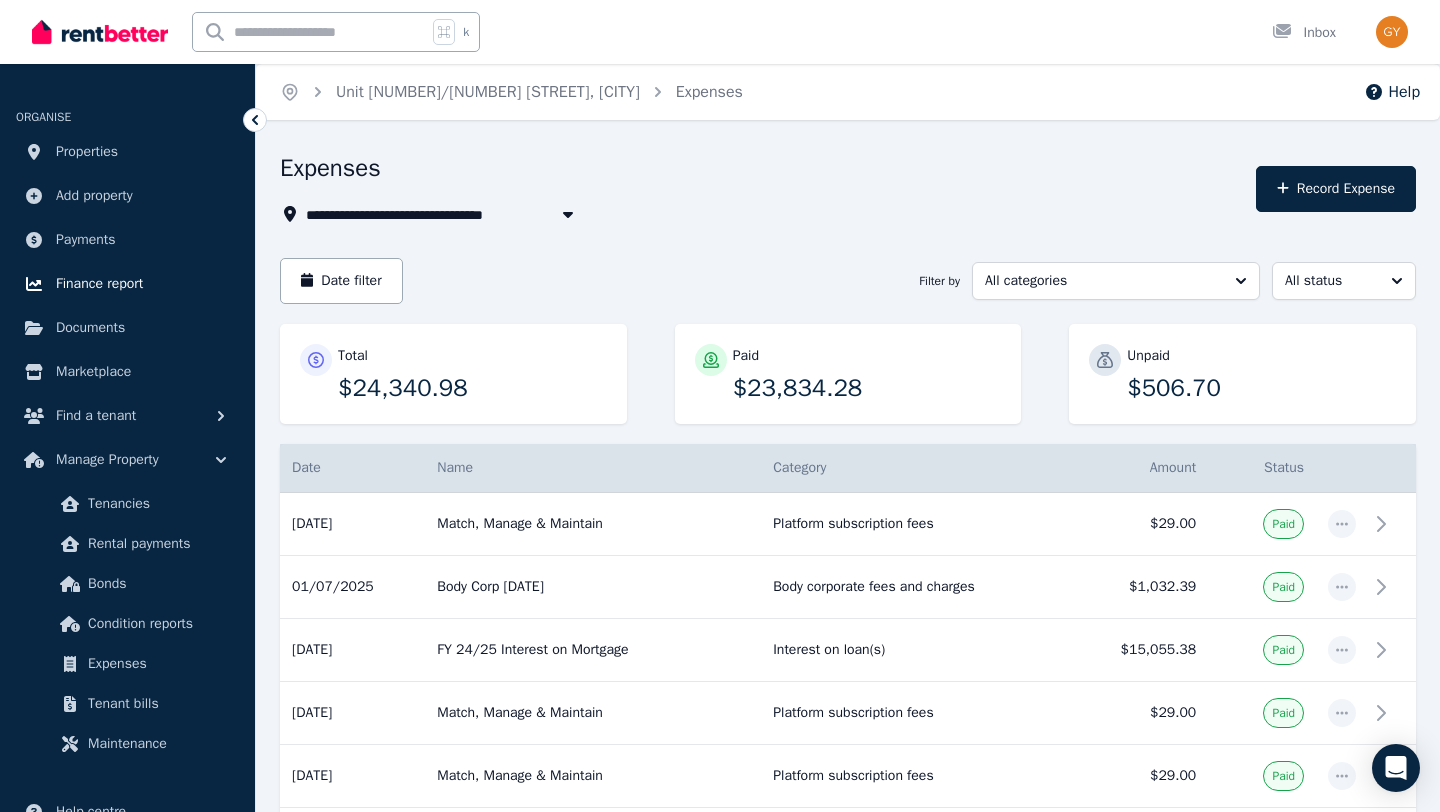 click on "Finance report" at bounding box center (99, 284) 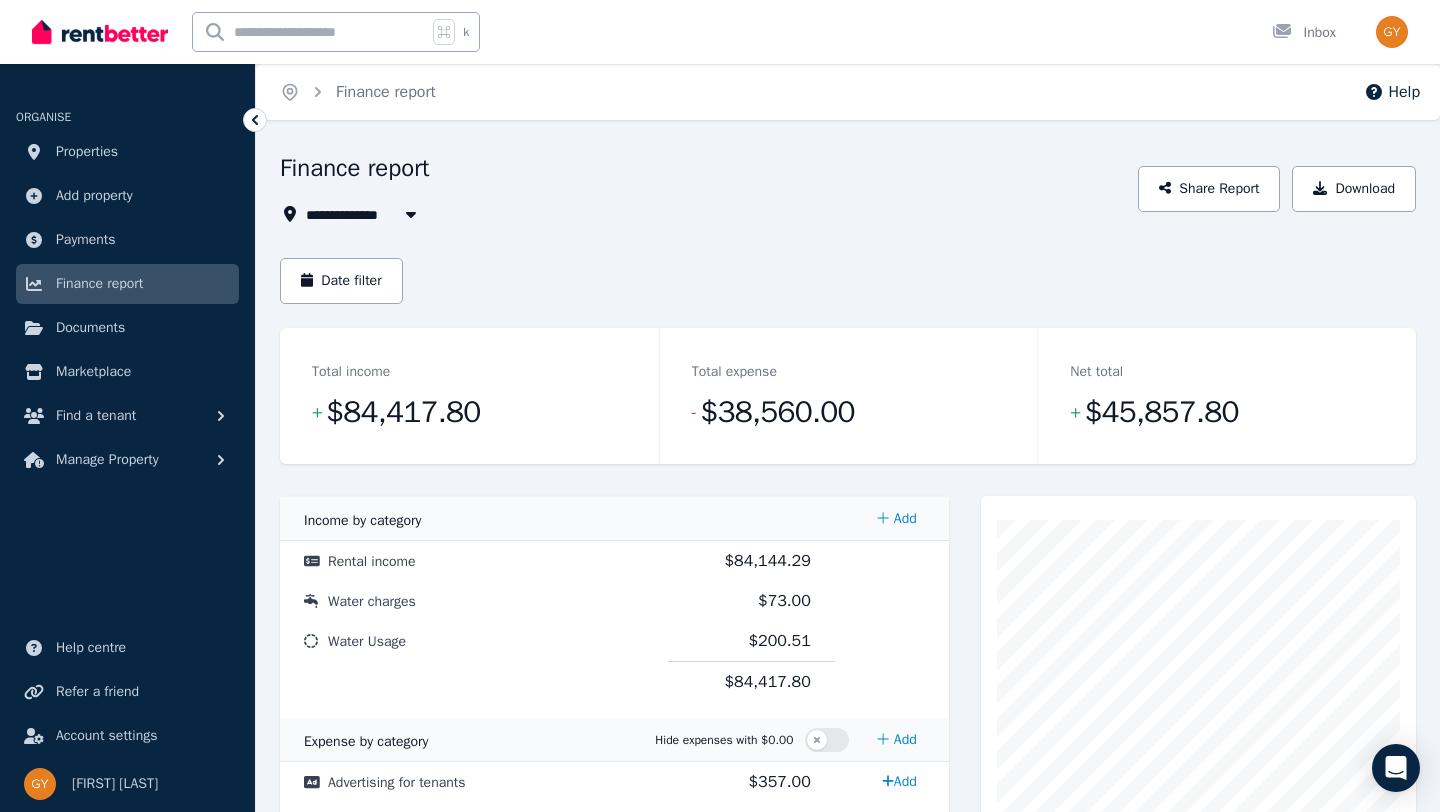 click on "All Properties" at bounding box center (364, 214) 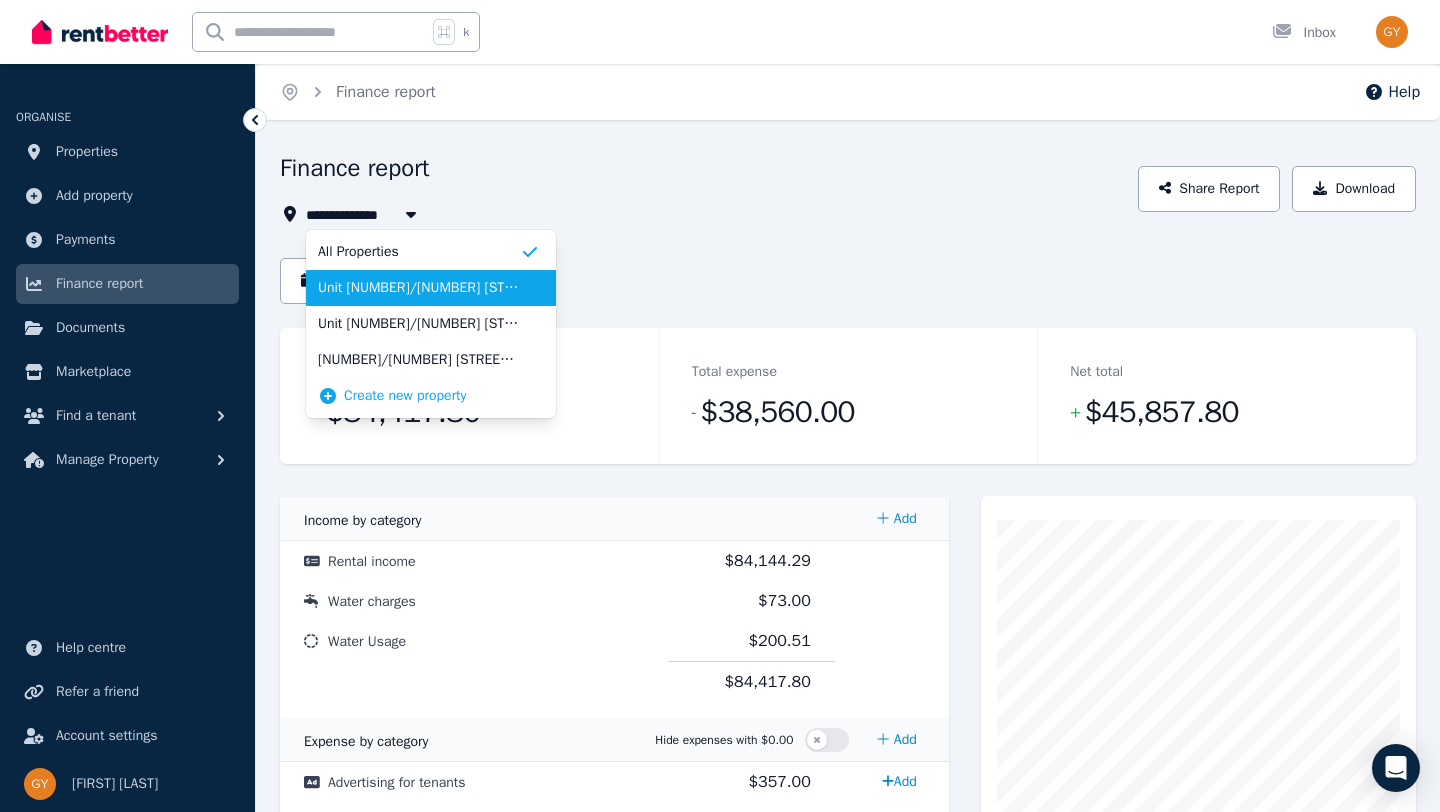 click on "Unit [NUMBER]/[NUMBER] [STREET], [CITY]" at bounding box center (419, 288) 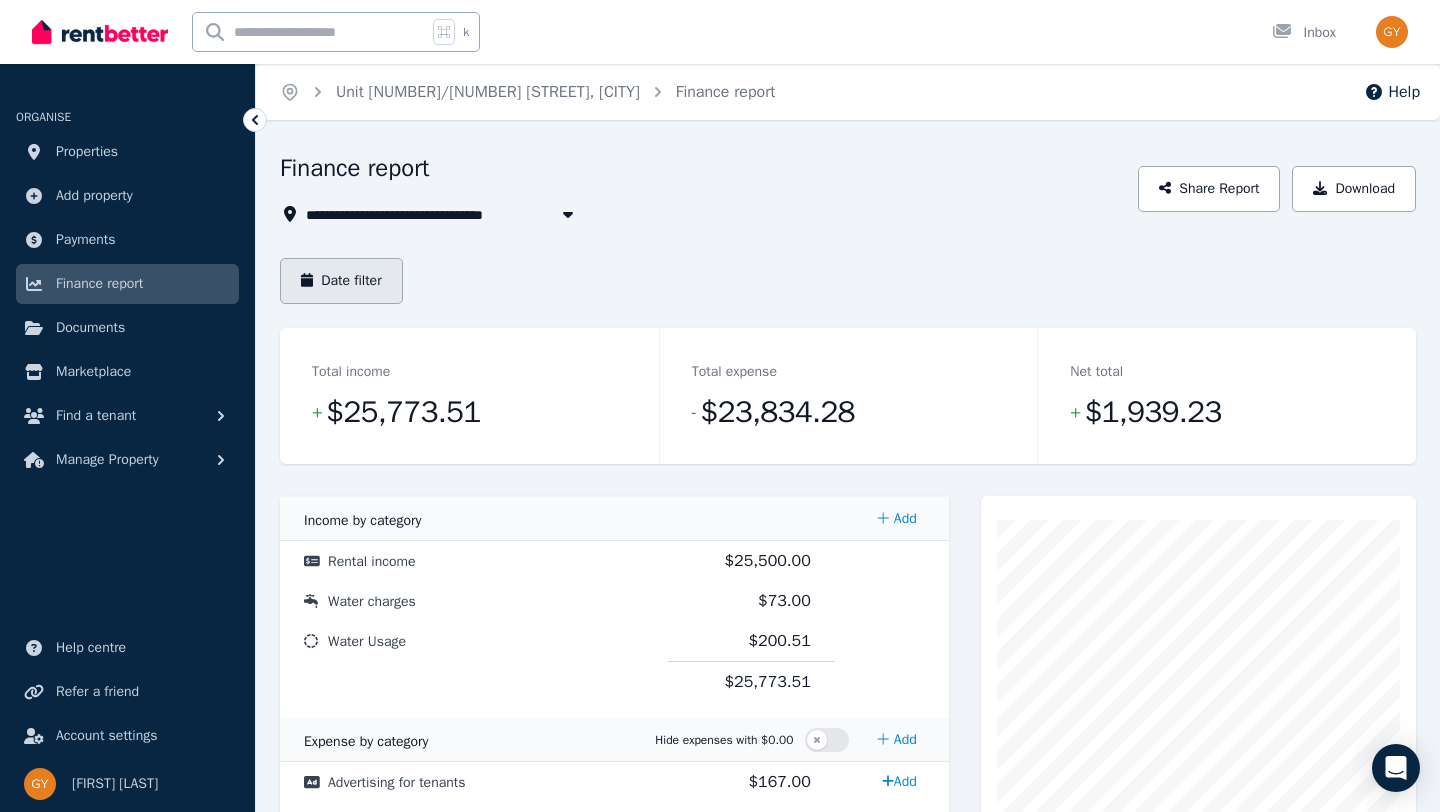 click on "Date filter" at bounding box center (341, 281) 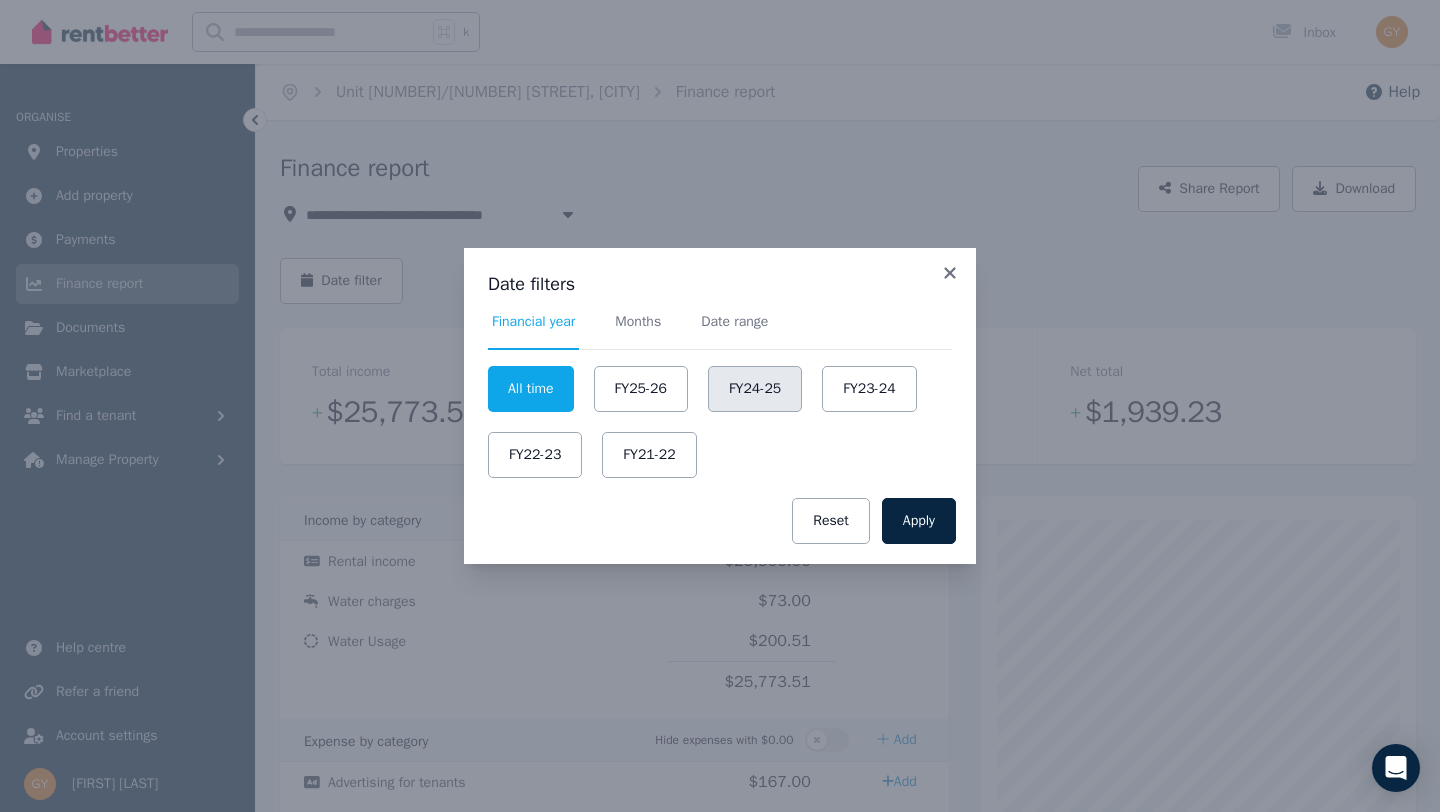 click on "FY24-25" at bounding box center [755, 389] 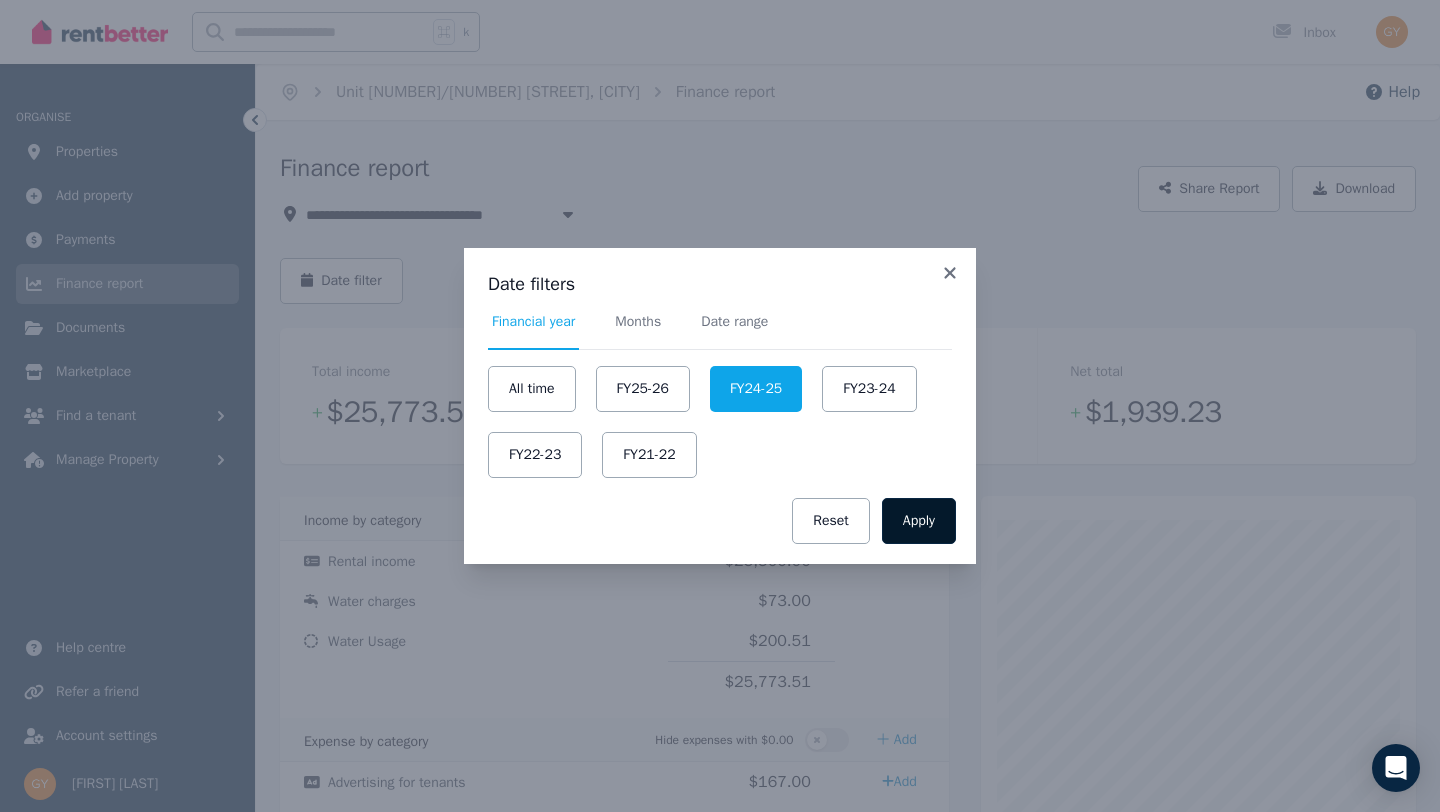 click on "Apply" at bounding box center [919, 521] 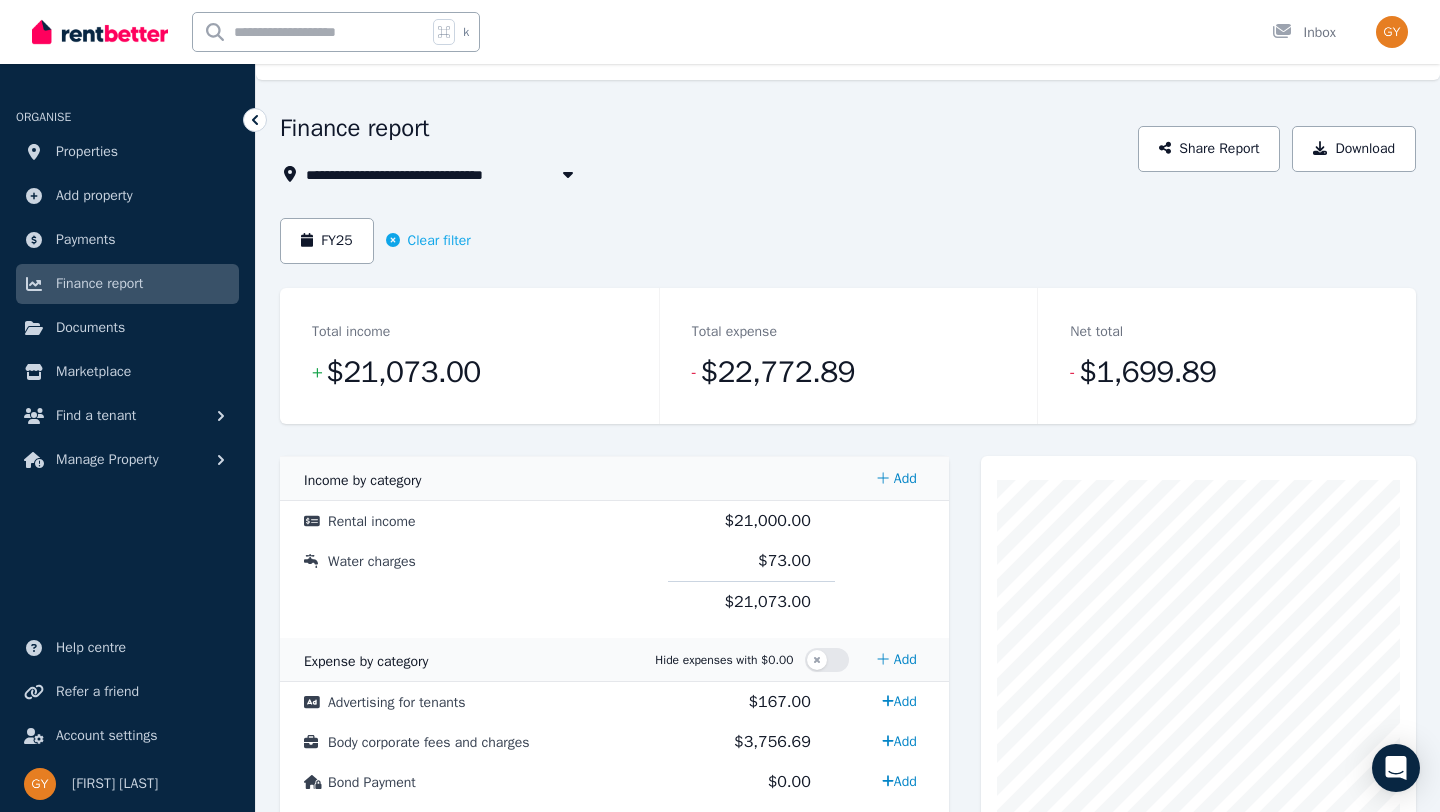 scroll, scrollTop: 0, scrollLeft: 0, axis: both 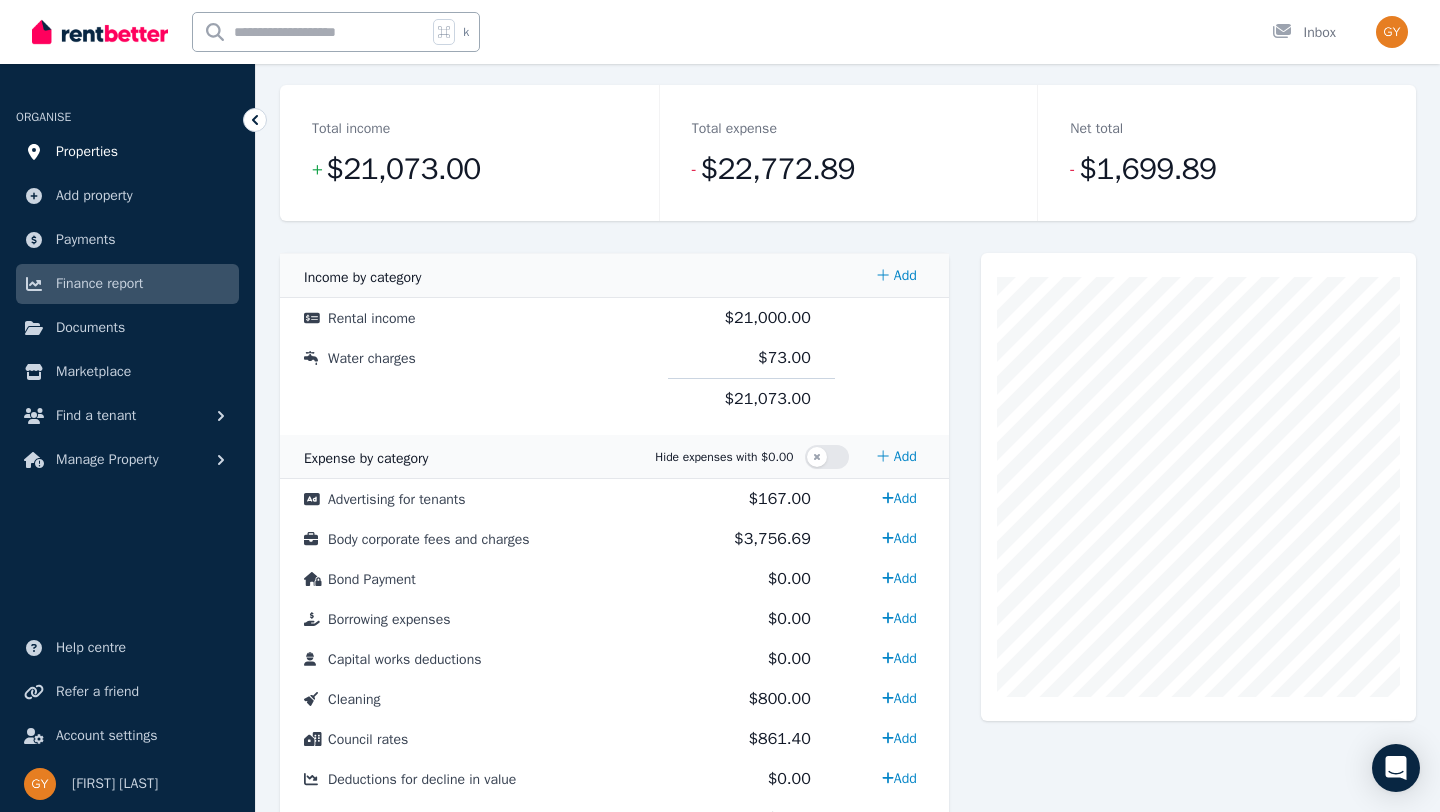 click on "Properties" at bounding box center (87, 152) 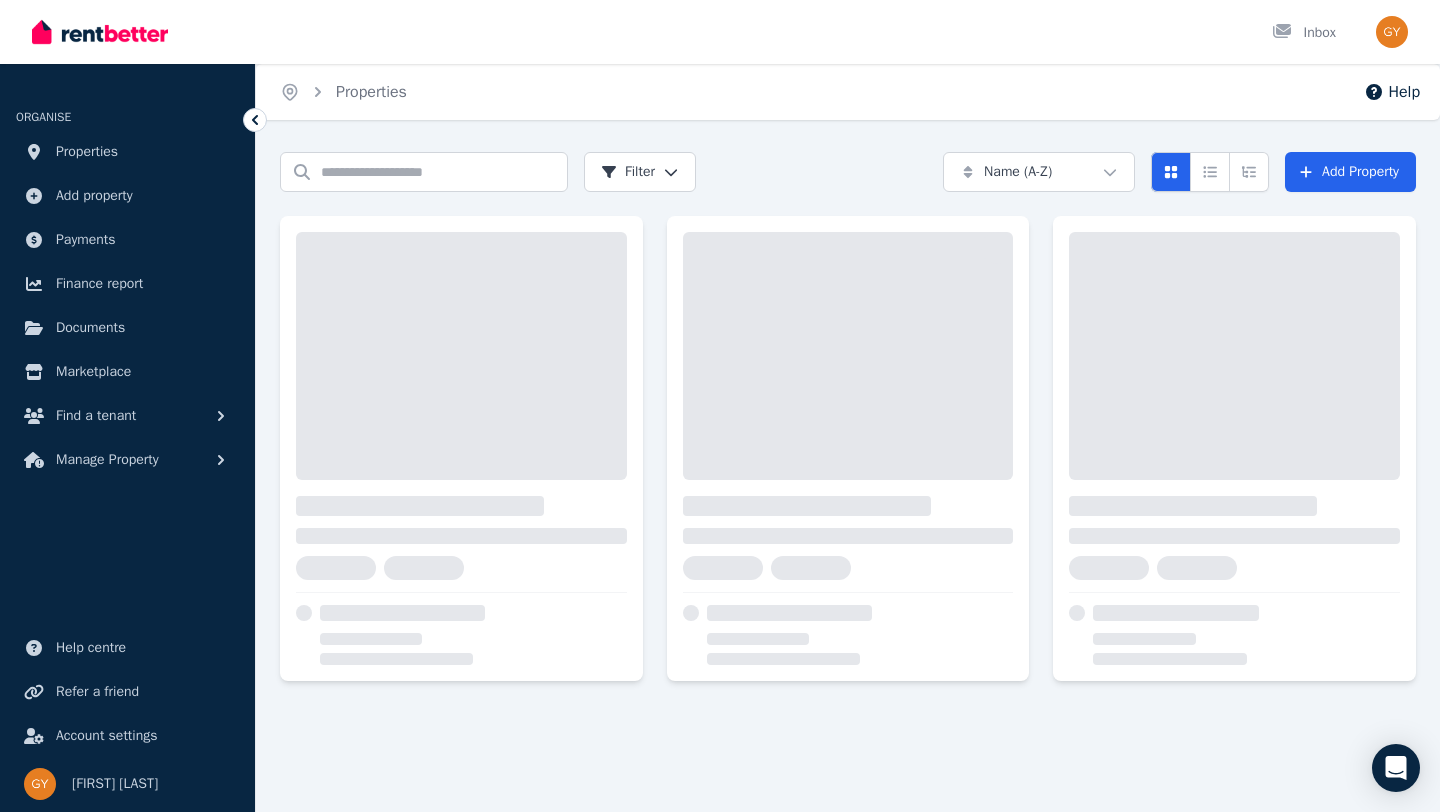 scroll, scrollTop: 0, scrollLeft: 0, axis: both 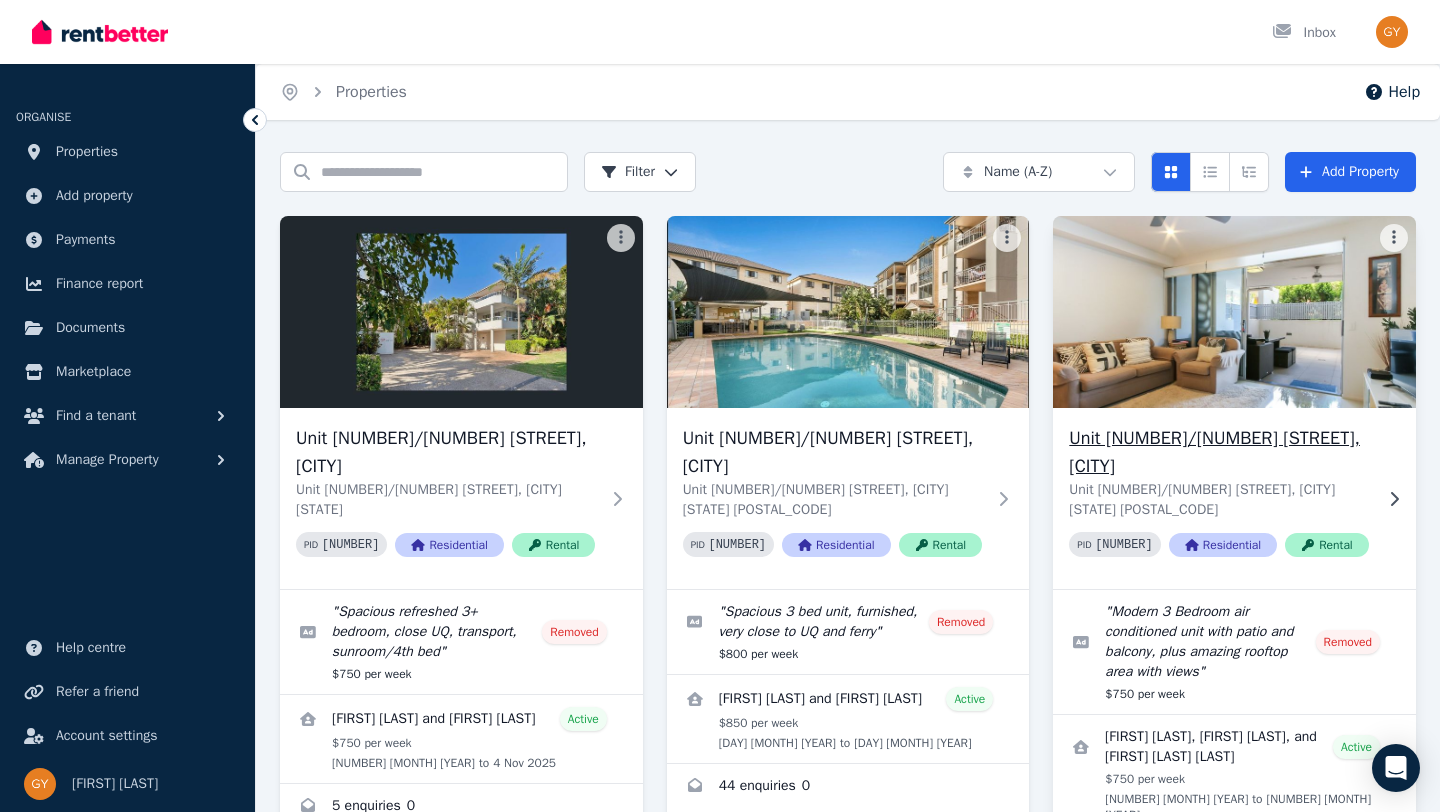 click on "Unit [NUMBER]/[NUMBER] [STREET], [CITY]" at bounding box center (1220, 452) 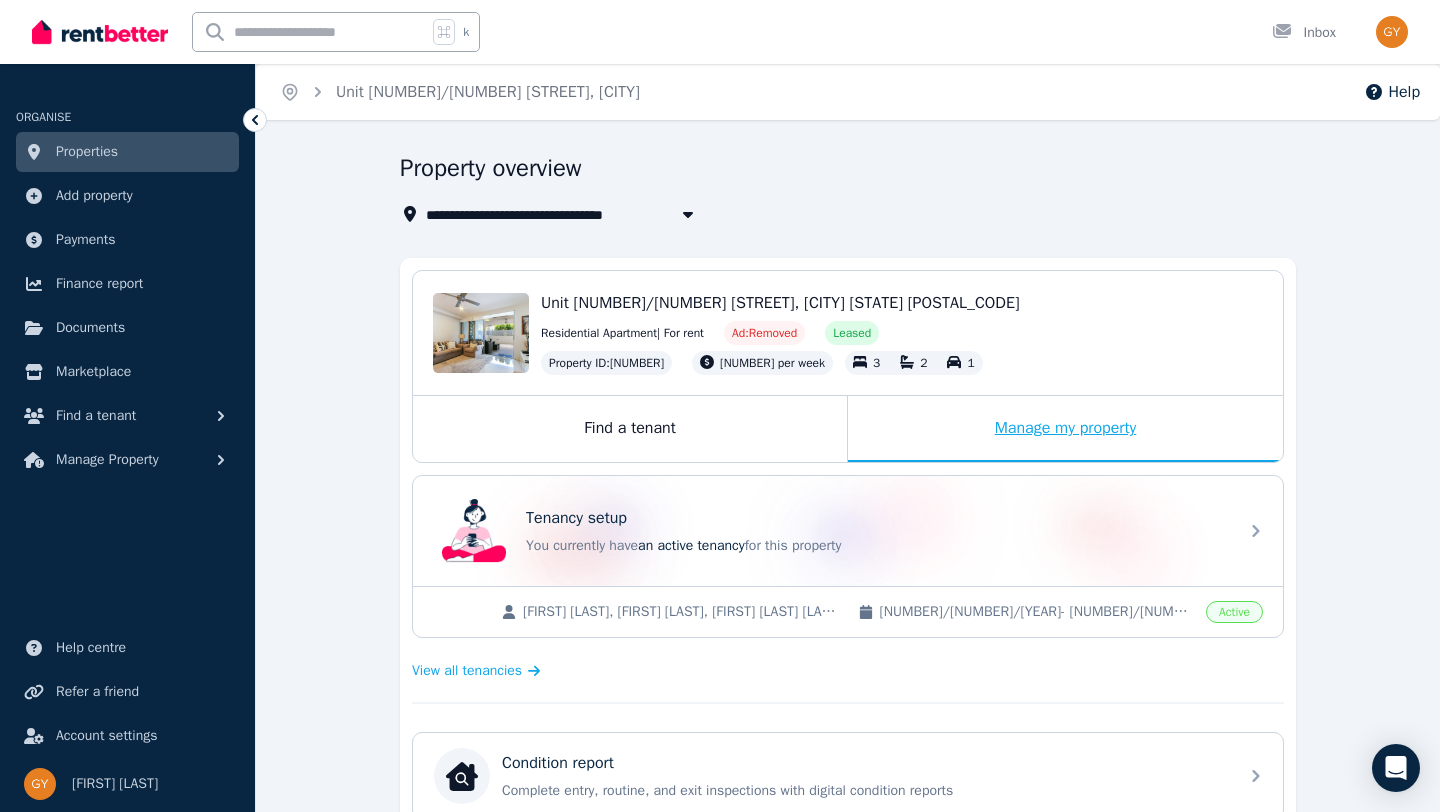 click on "Manage my property" at bounding box center (1065, 429) 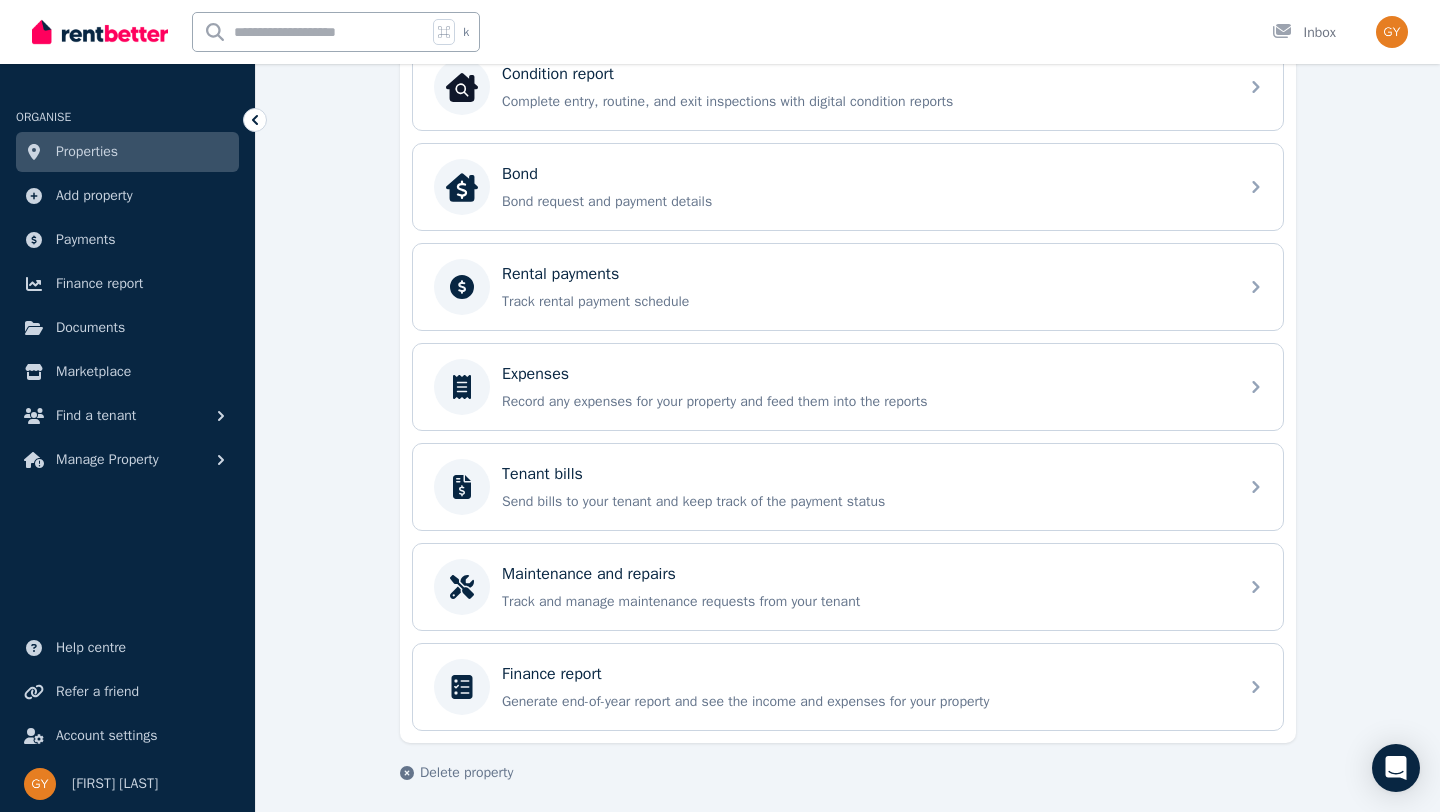 scroll, scrollTop: 696, scrollLeft: 0, axis: vertical 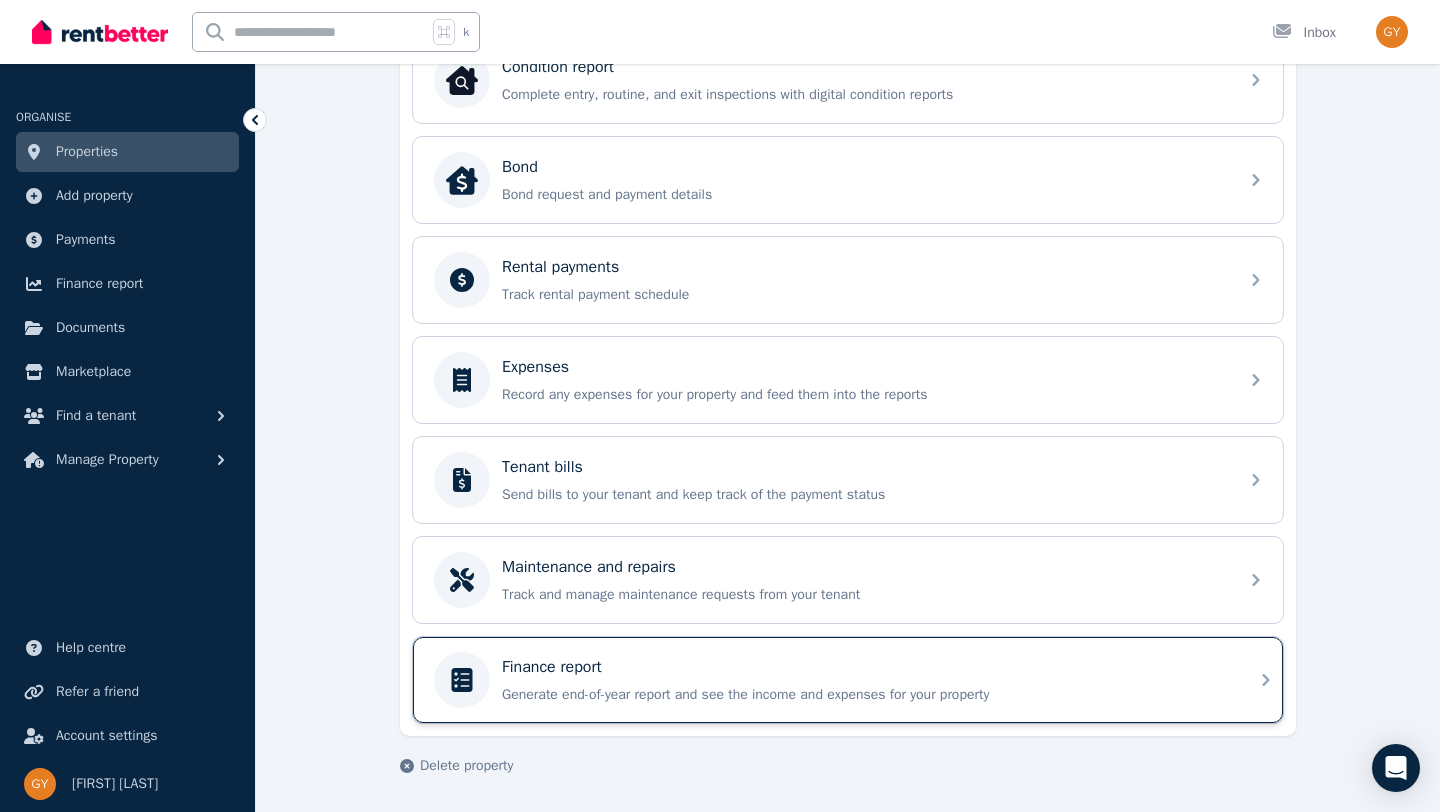 click on "Finance report" at bounding box center (552, 667) 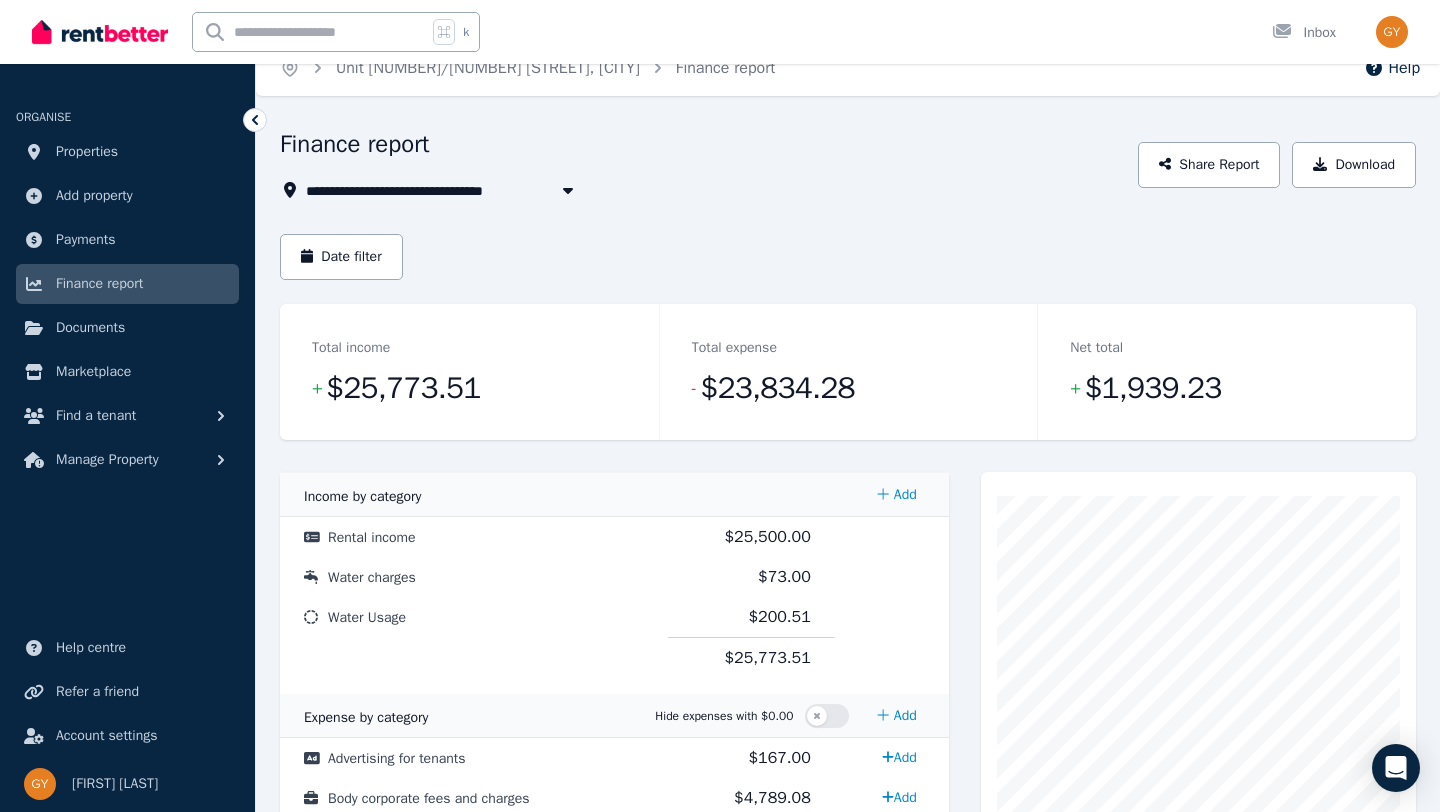 scroll, scrollTop: 34, scrollLeft: 0, axis: vertical 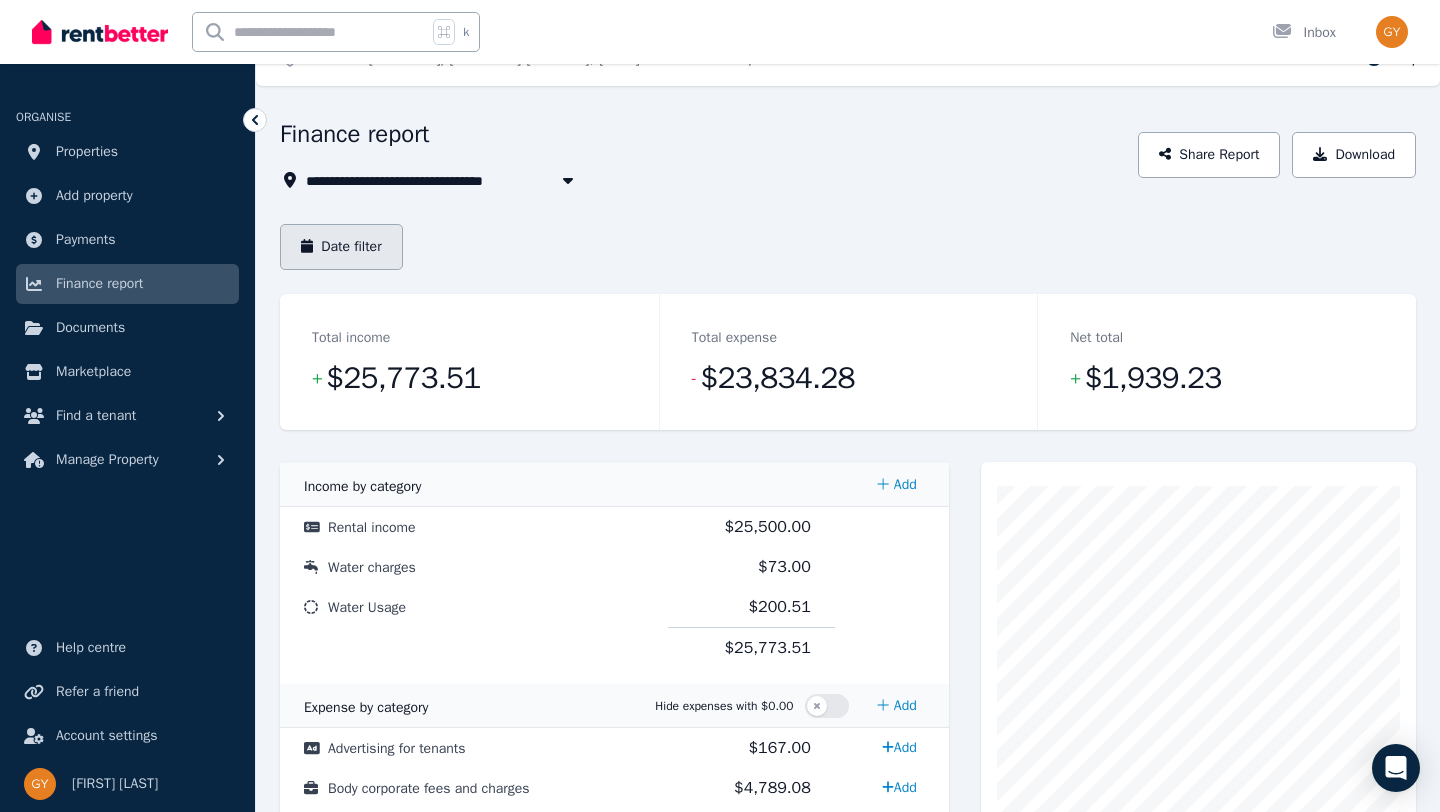 click on "Date filter" at bounding box center (341, 247) 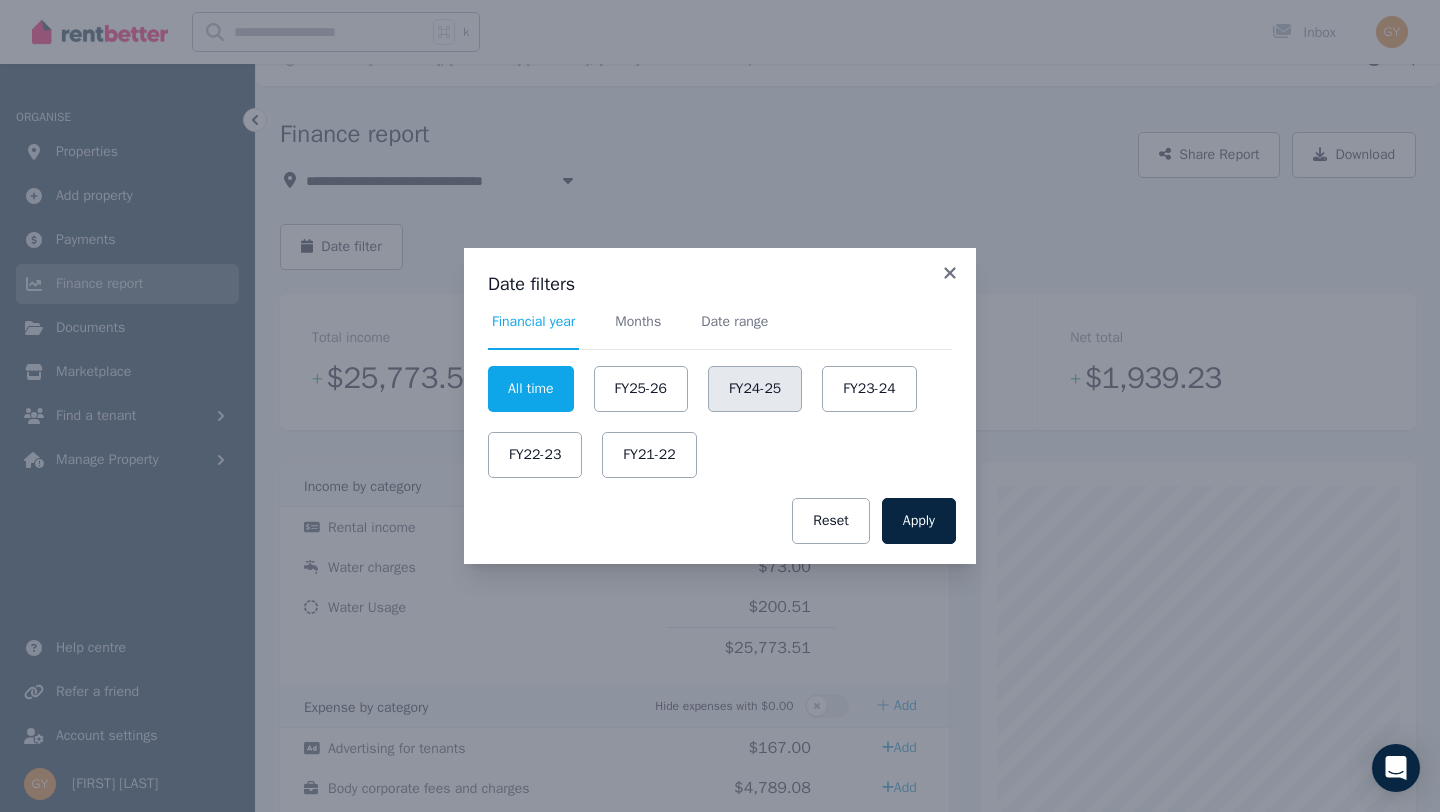 click on "FY24-25" at bounding box center (755, 389) 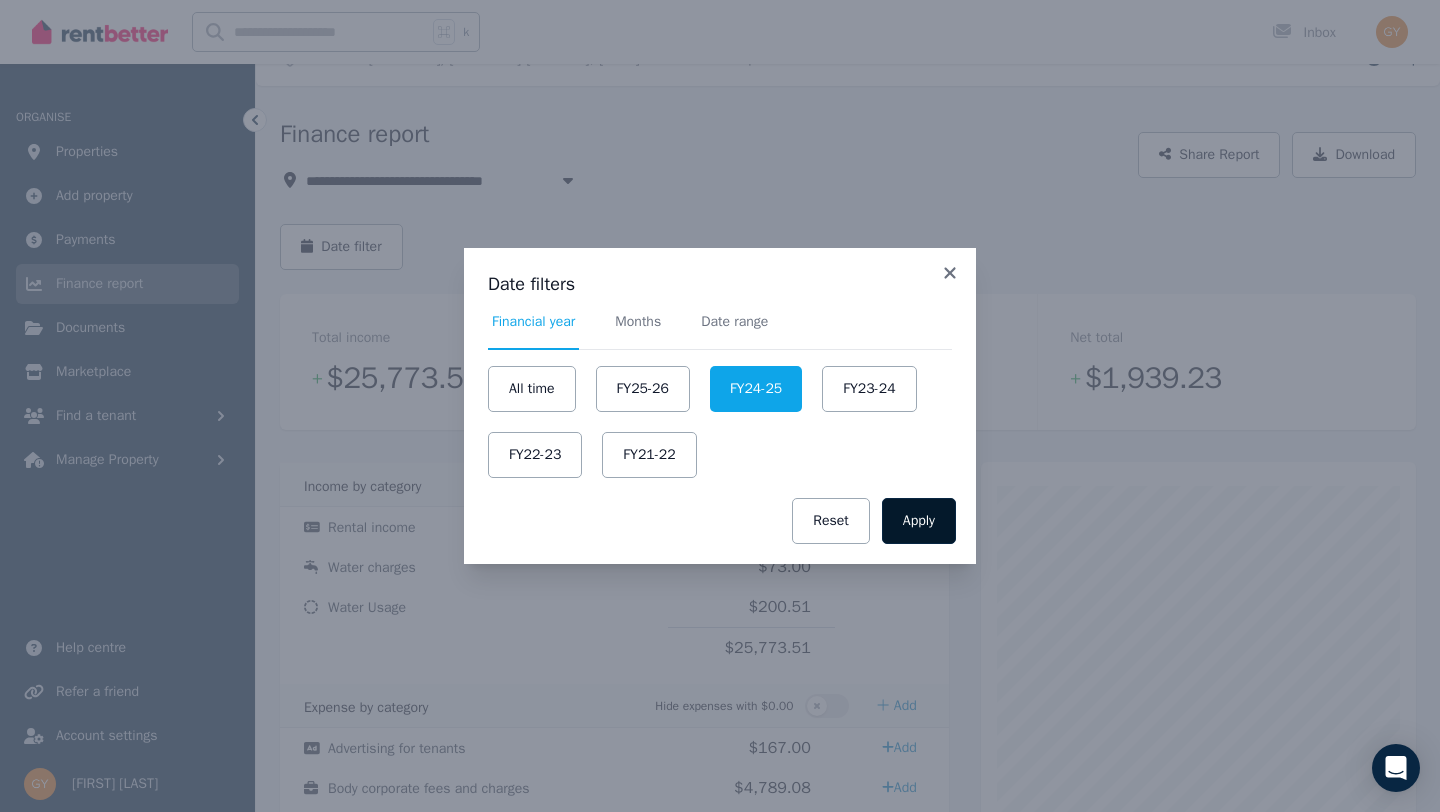 click on "Apply" at bounding box center [919, 521] 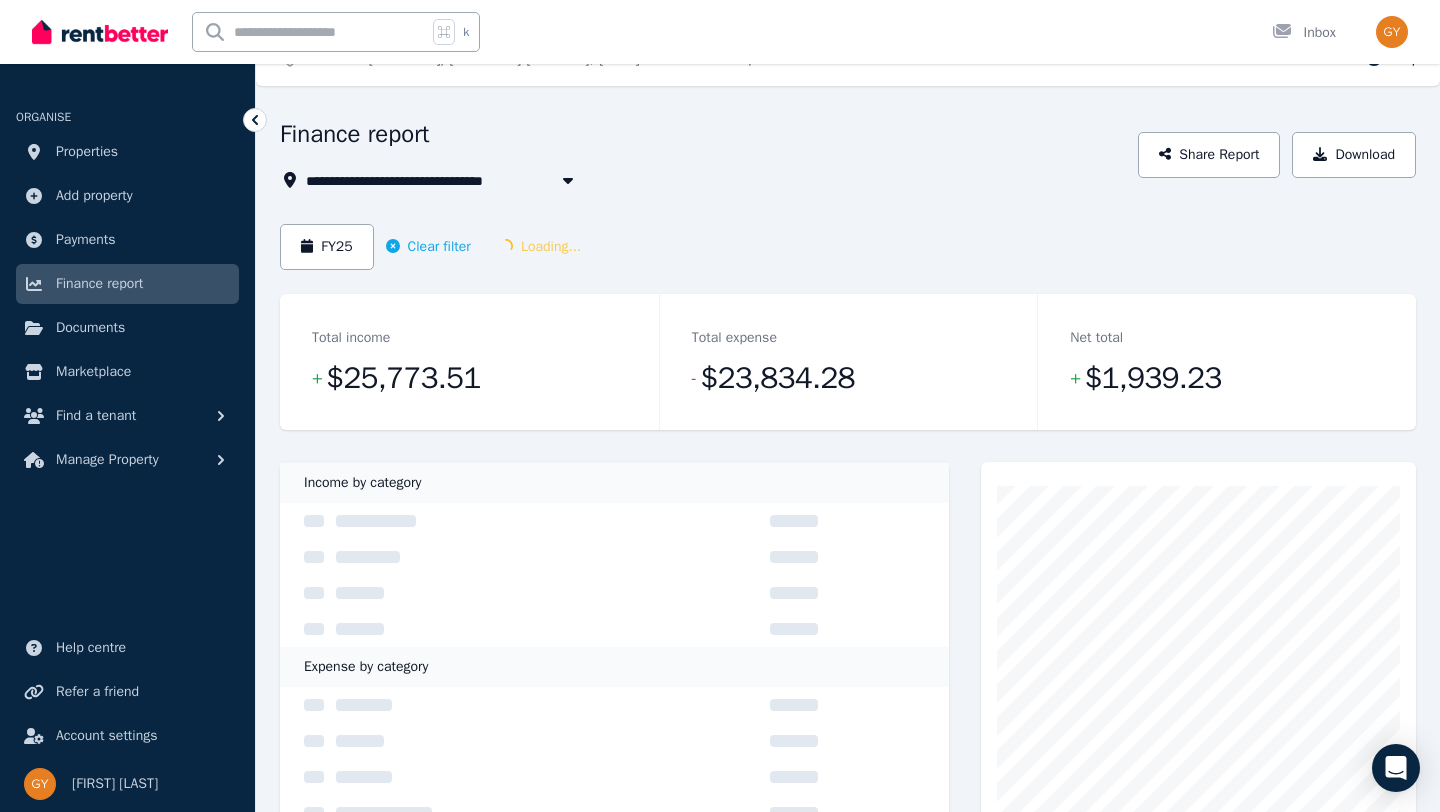 scroll, scrollTop: 0, scrollLeft: 0, axis: both 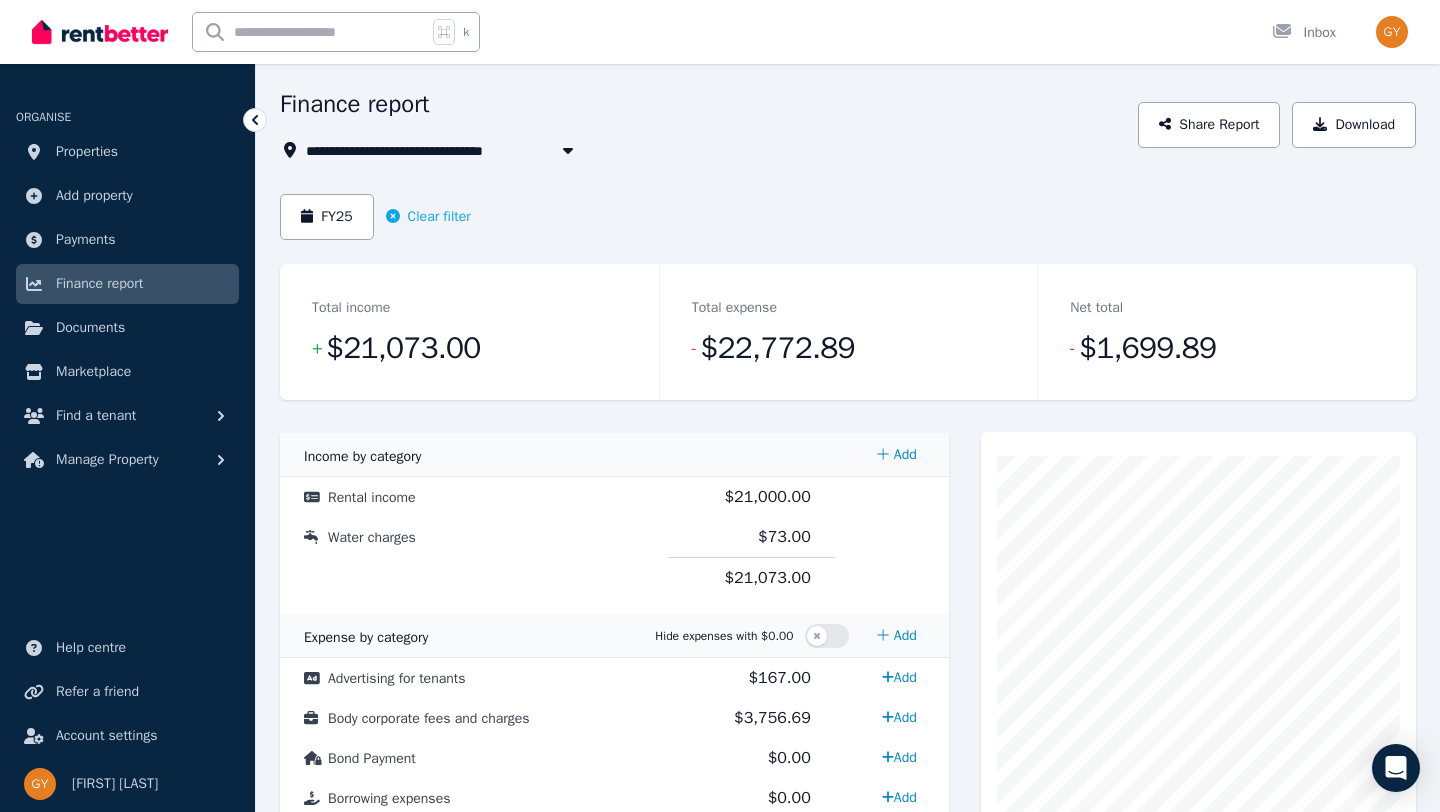 type 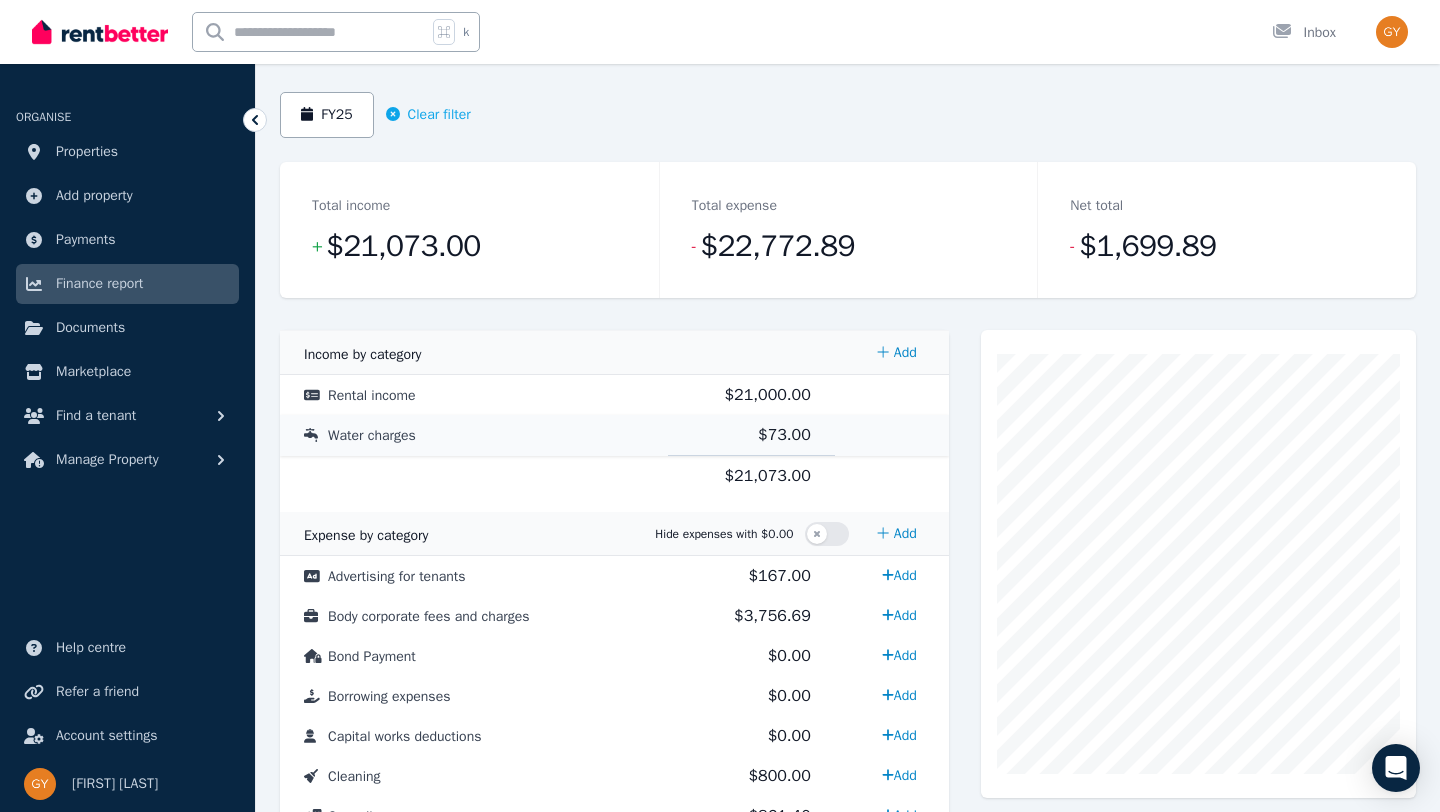 scroll, scrollTop: 169, scrollLeft: 0, axis: vertical 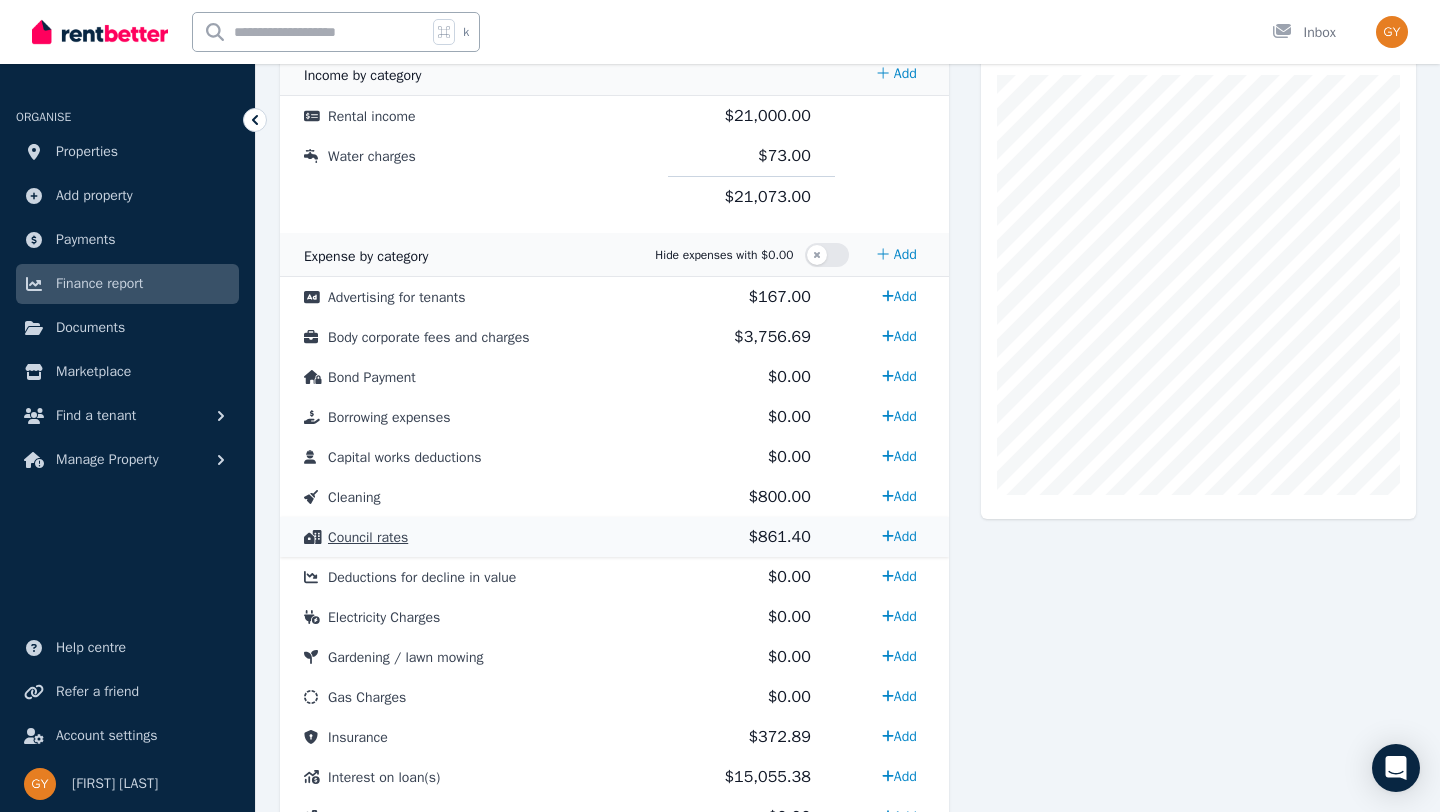 click on "Council rates" at bounding box center (368, 537) 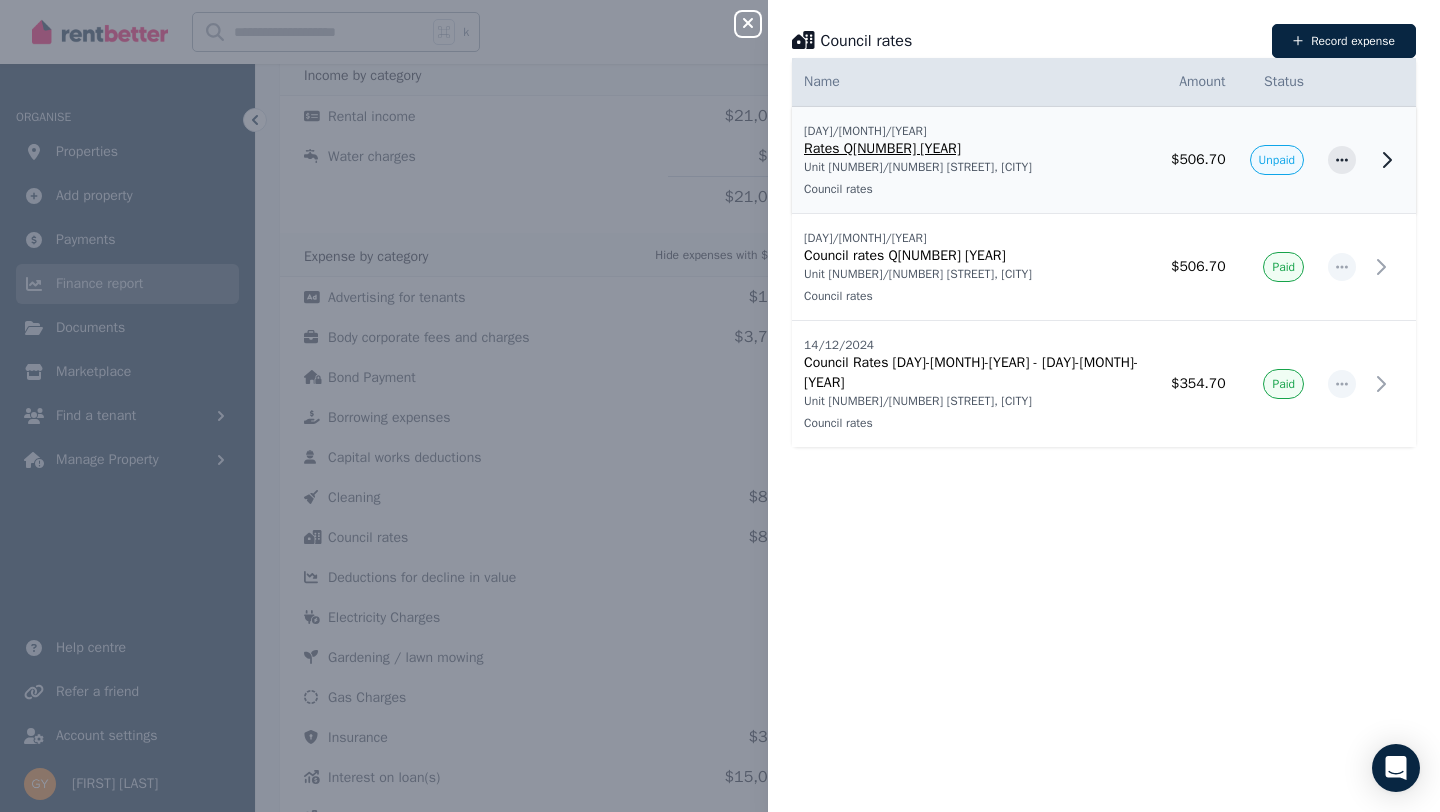 click 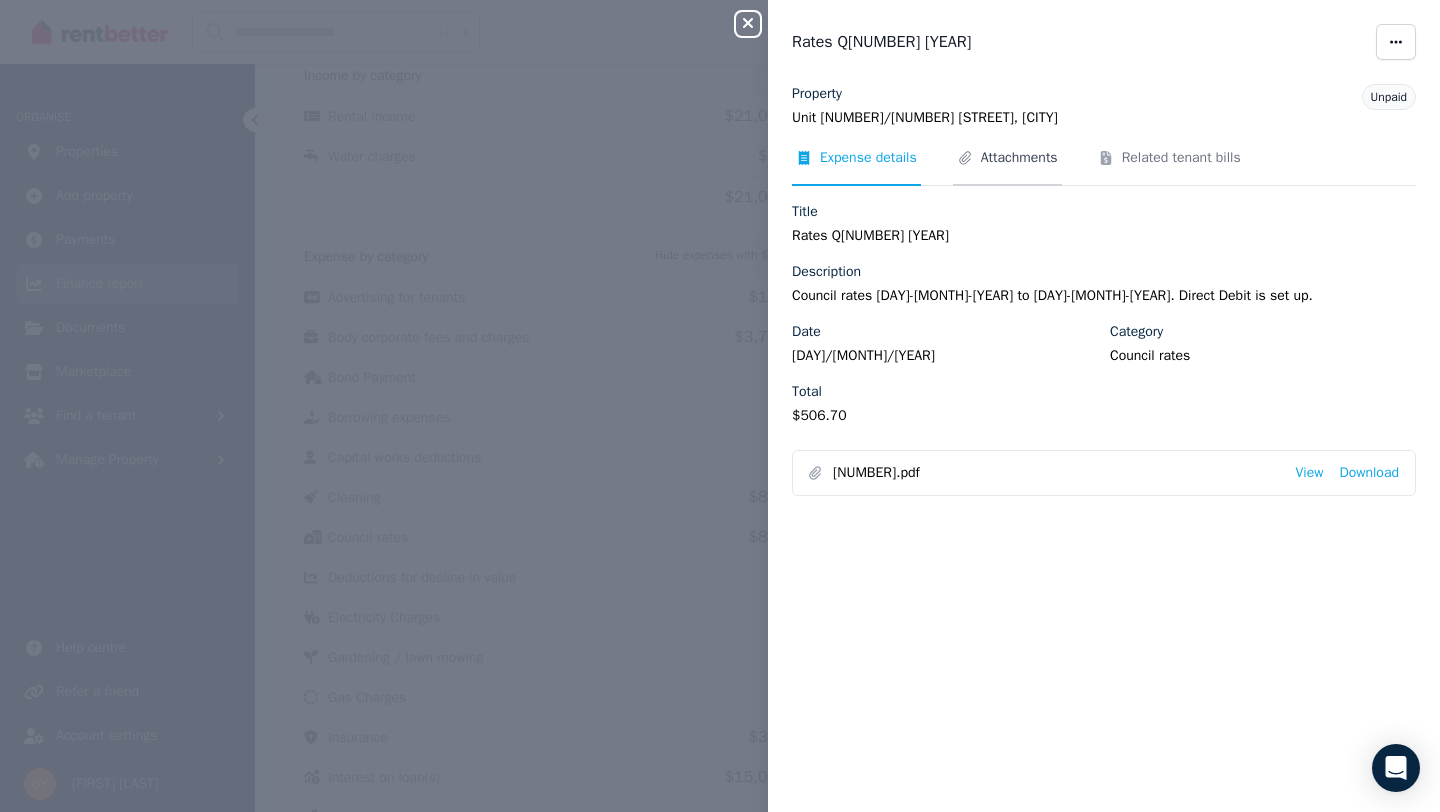 click on "Attachments" at bounding box center (1019, 158) 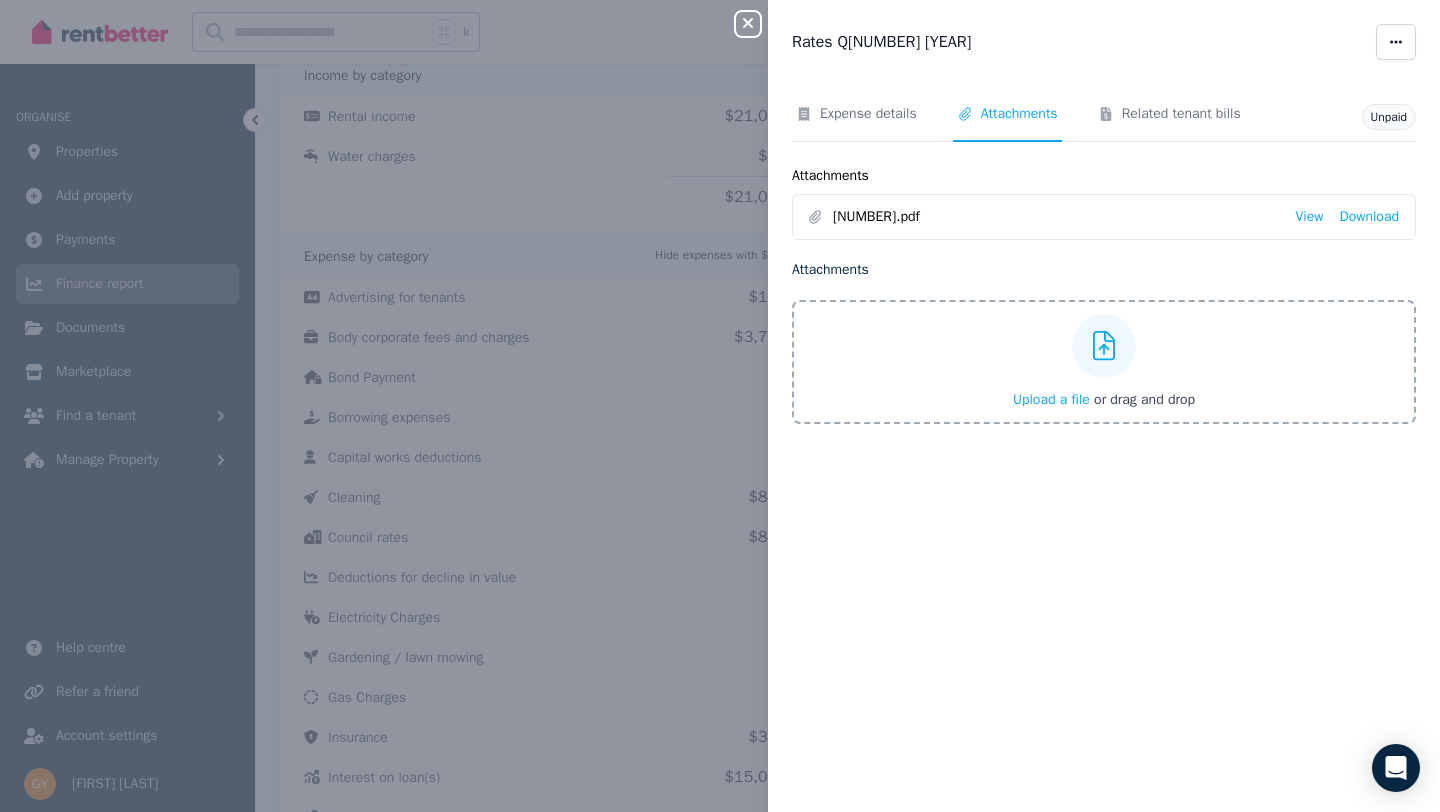 click on "500010480629636.pdf" at bounding box center [1056, 217] 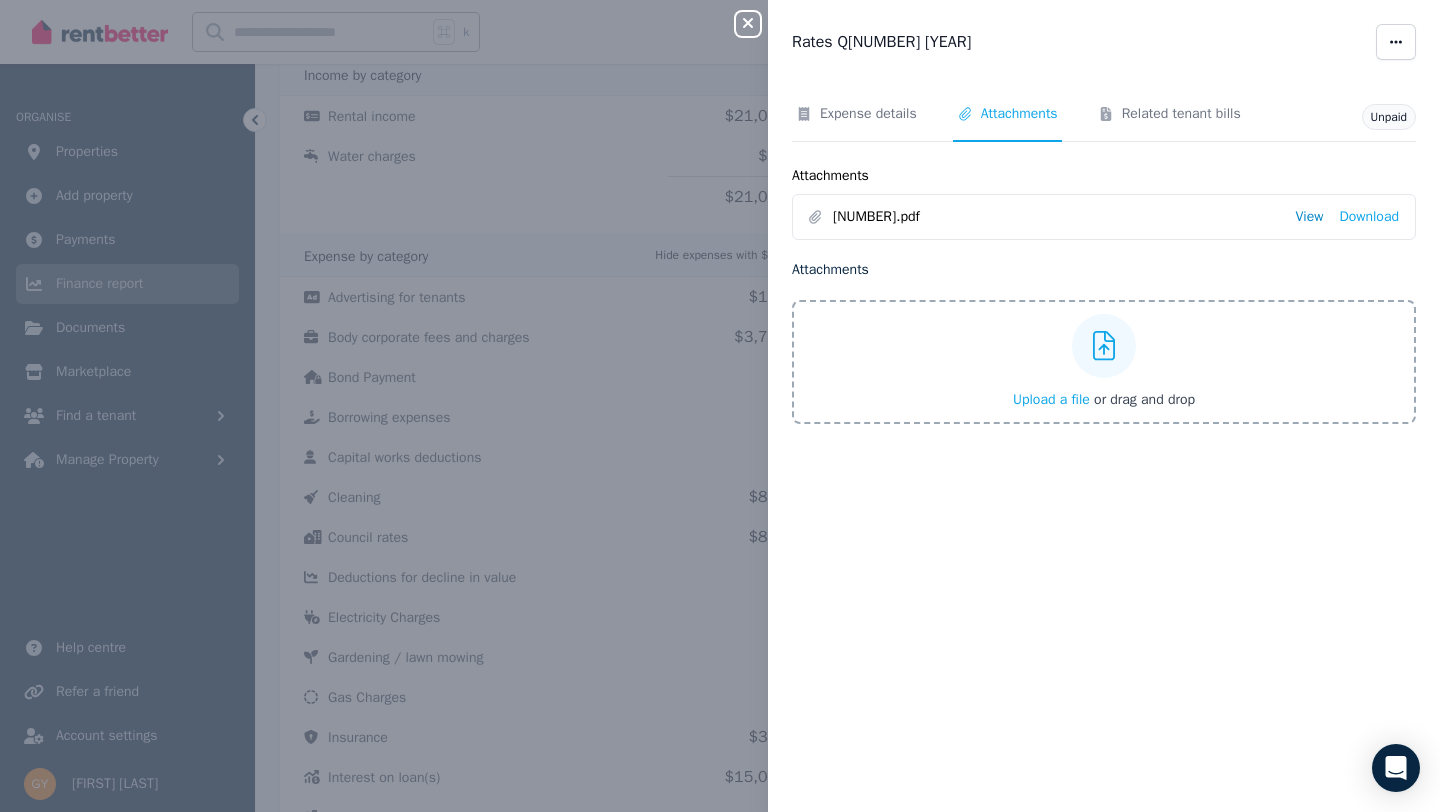 click on "View" at bounding box center (1309, 217) 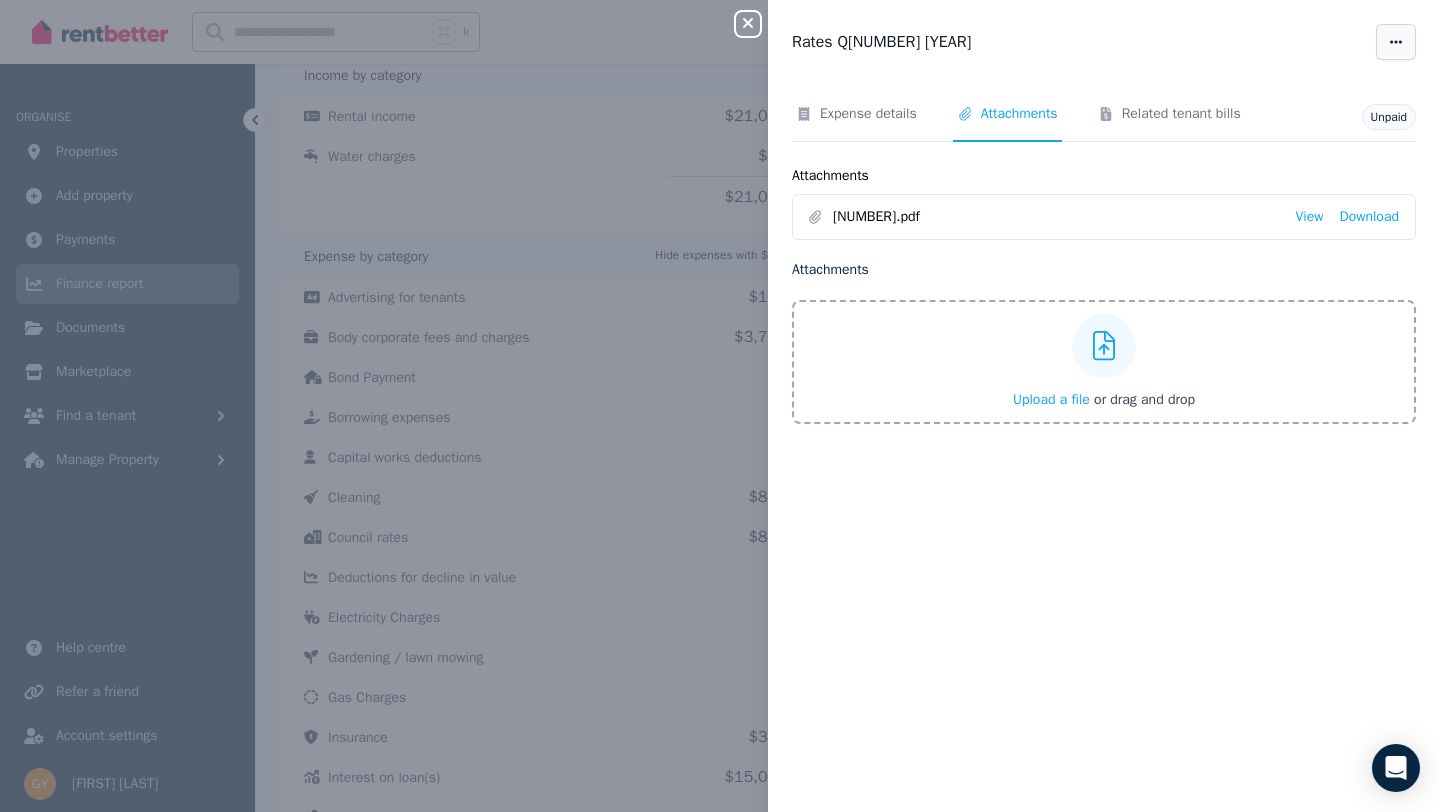 click at bounding box center [1396, 42] 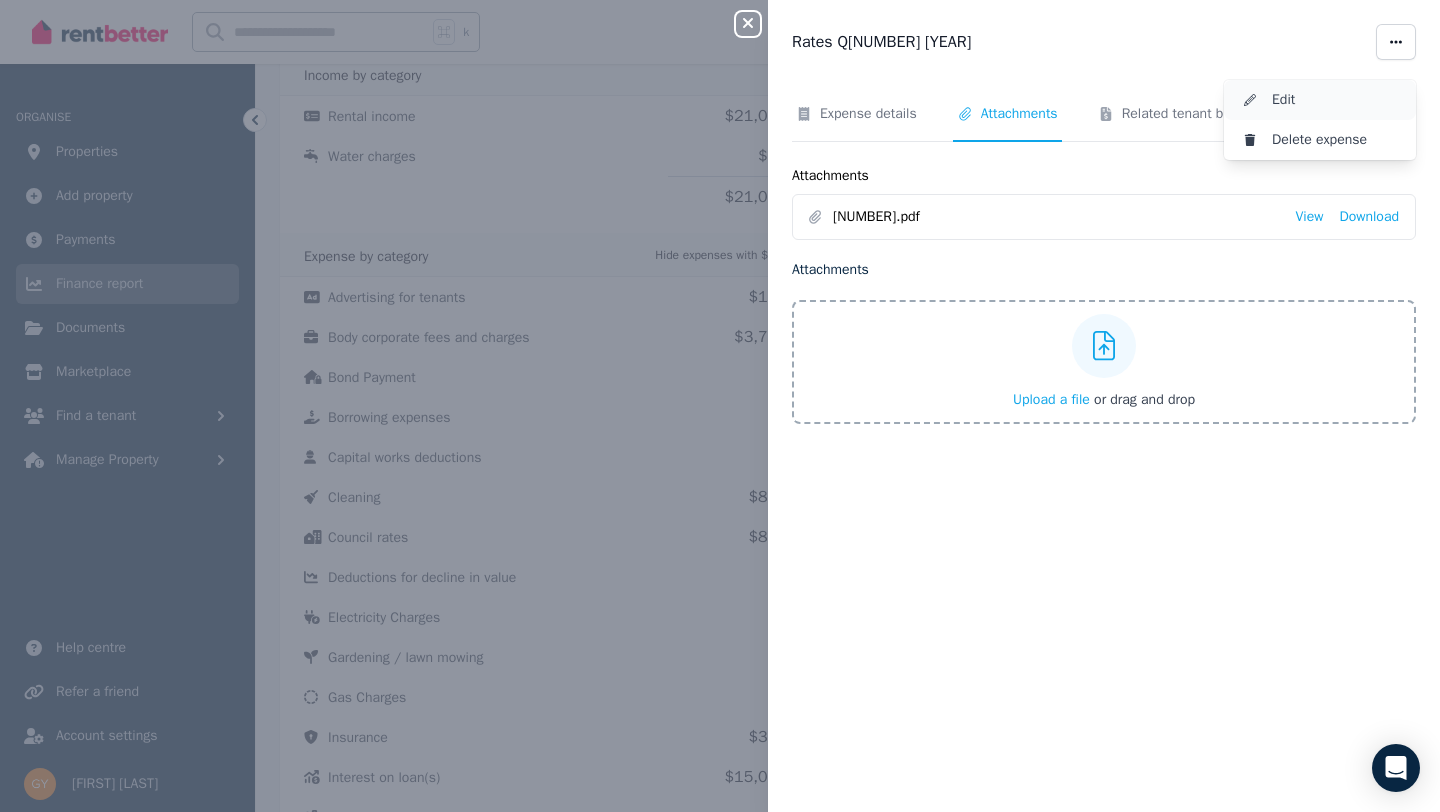 click on "Edit" at bounding box center [1336, 100] 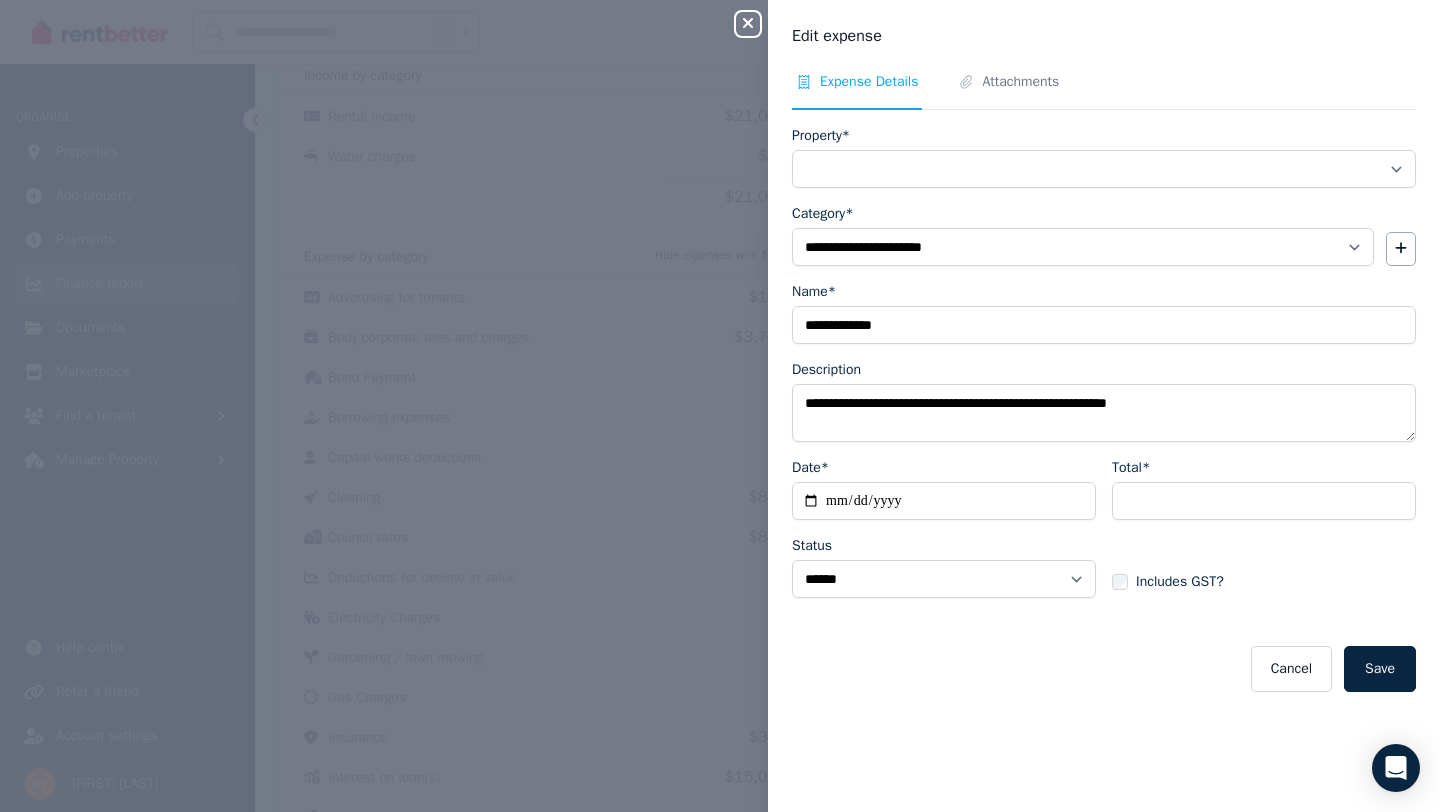 select on "**********" 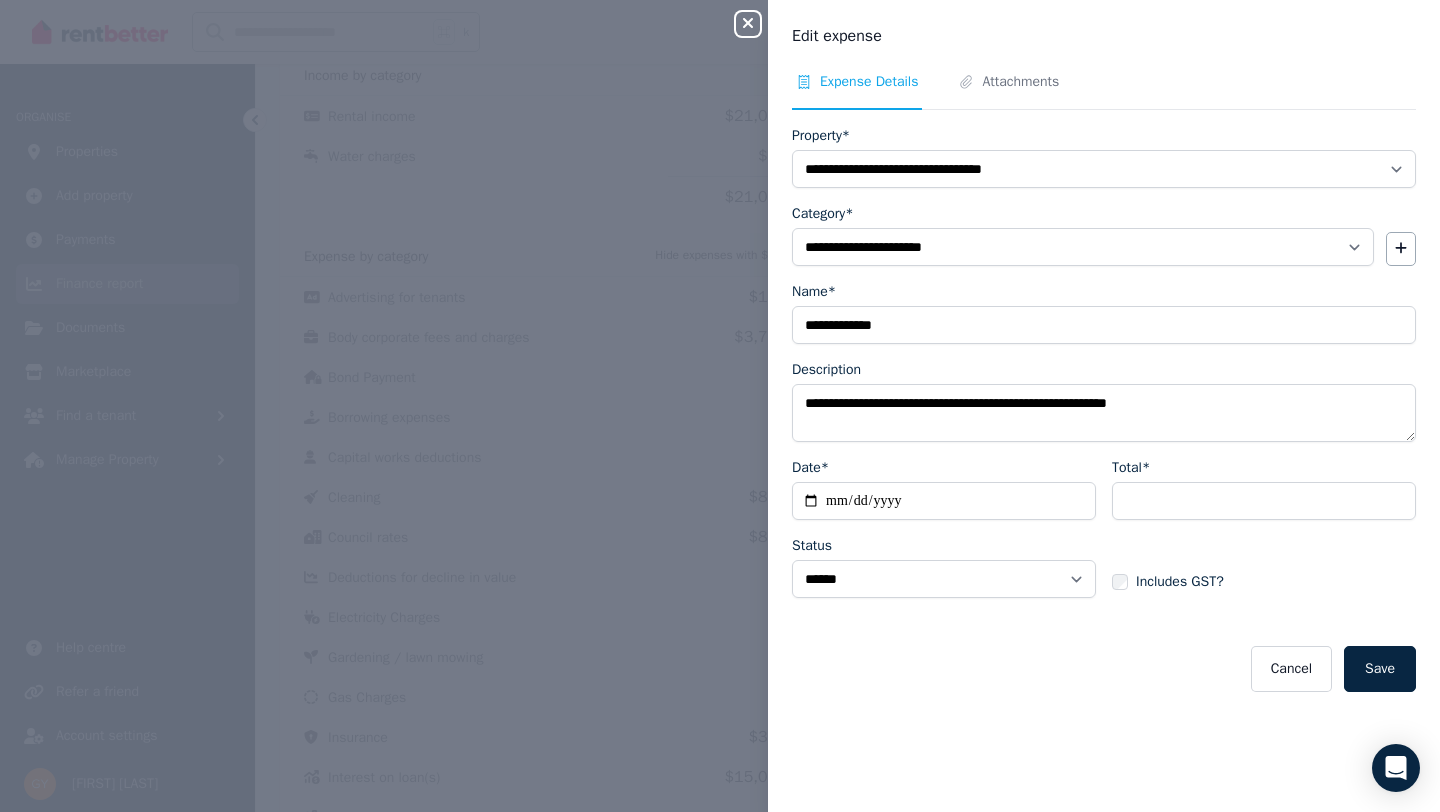 click on "****** ****" at bounding box center (944, 579) 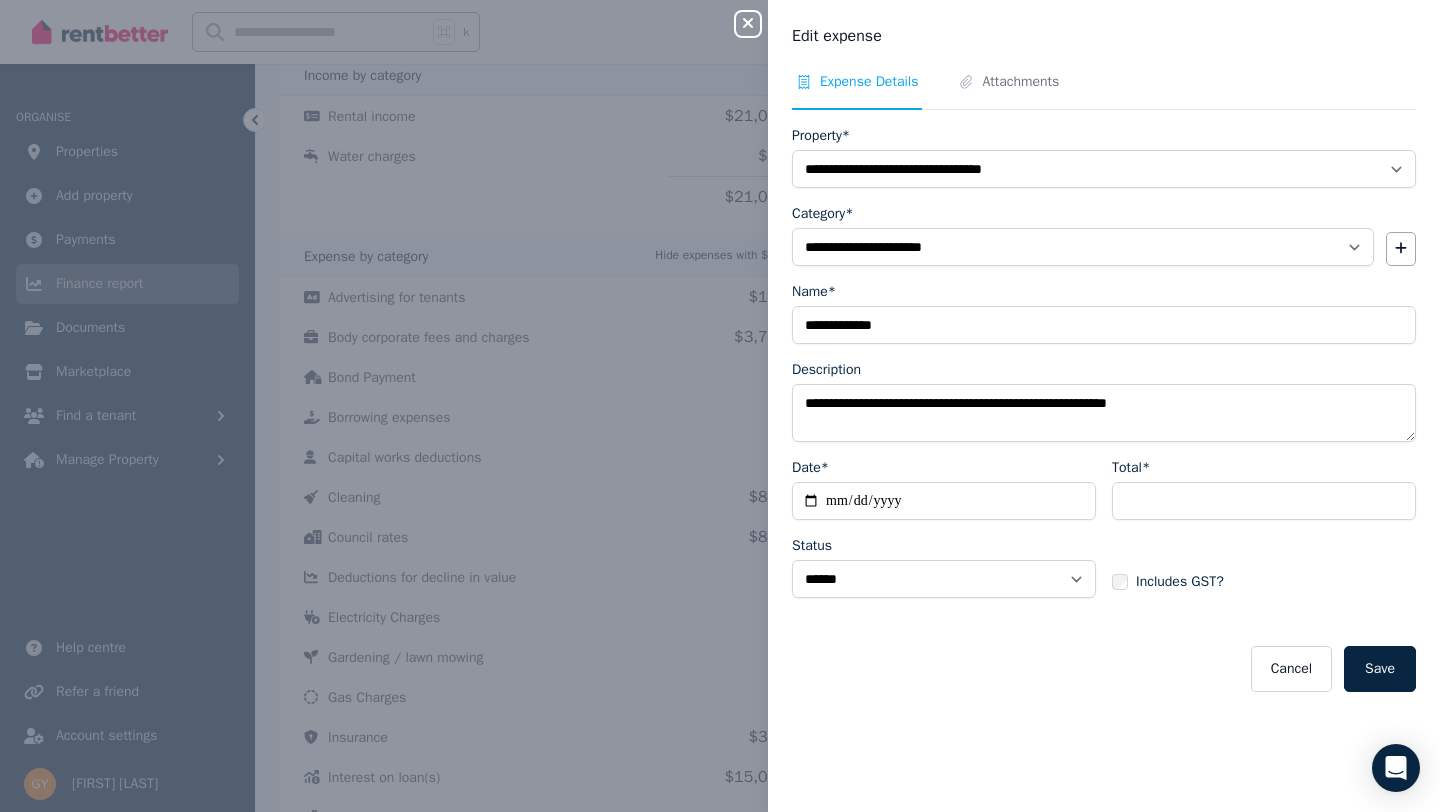 select on "**********" 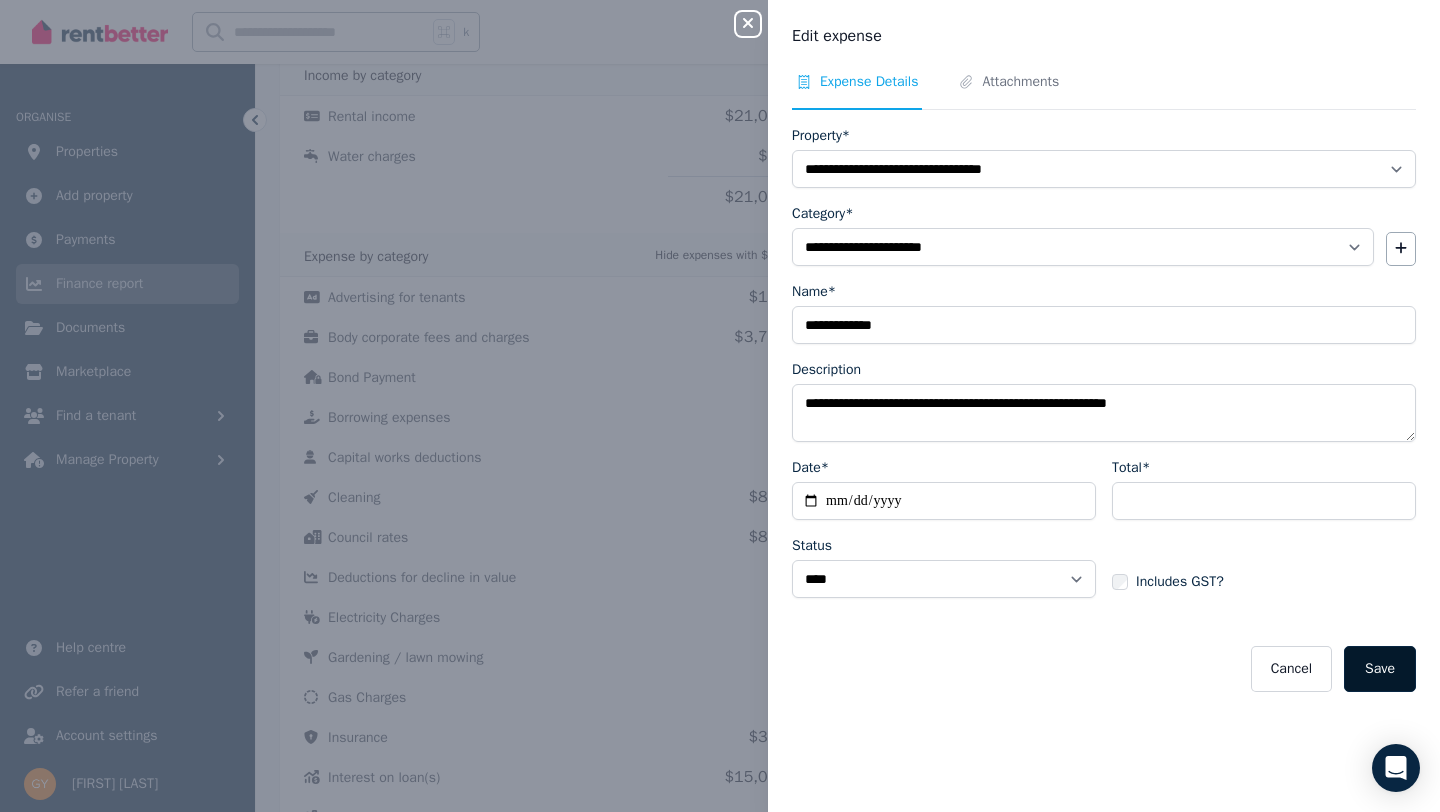 click on "Save" at bounding box center [1380, 669] 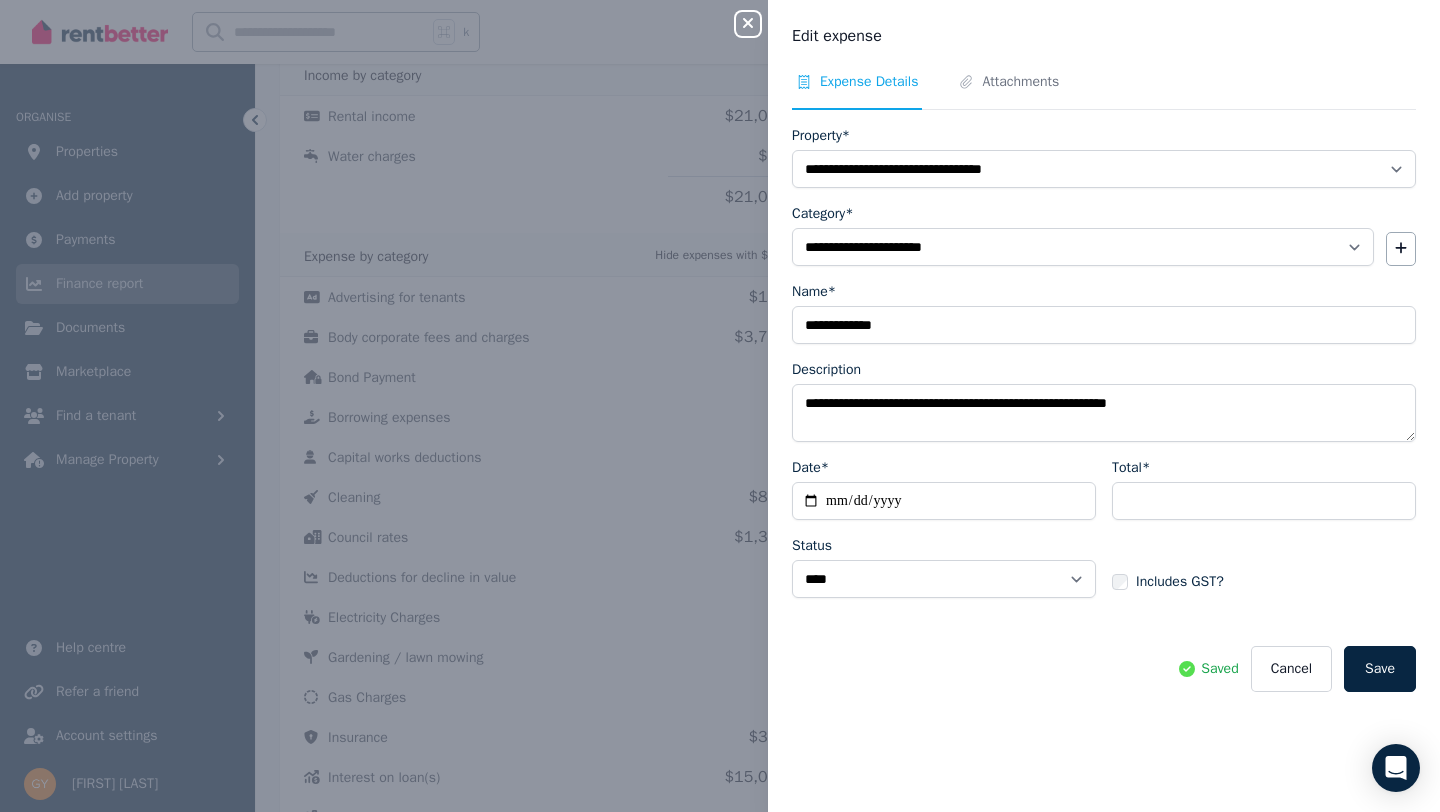 click 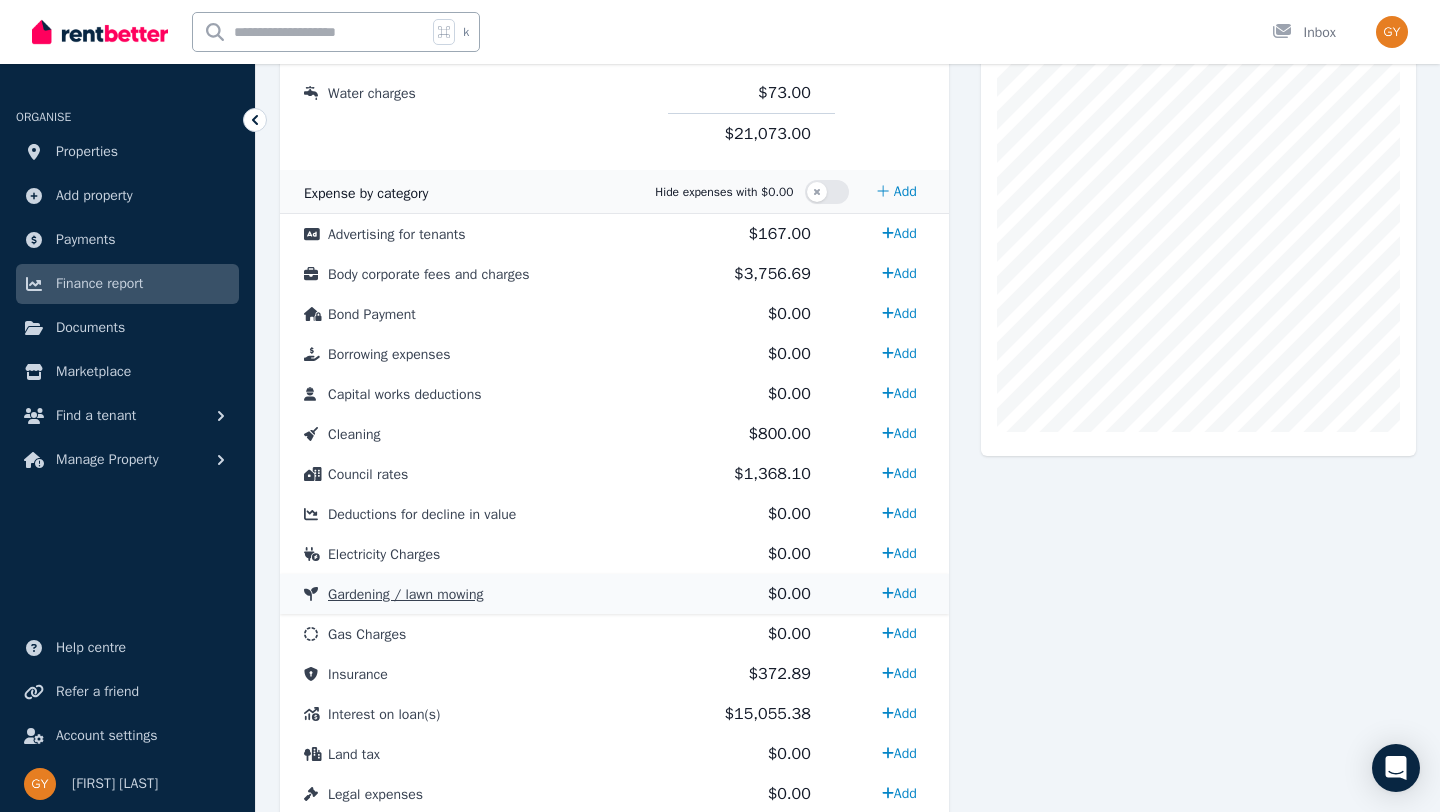 scroll, scrollTop: 501, scrollLeft: 0, axis: vertical 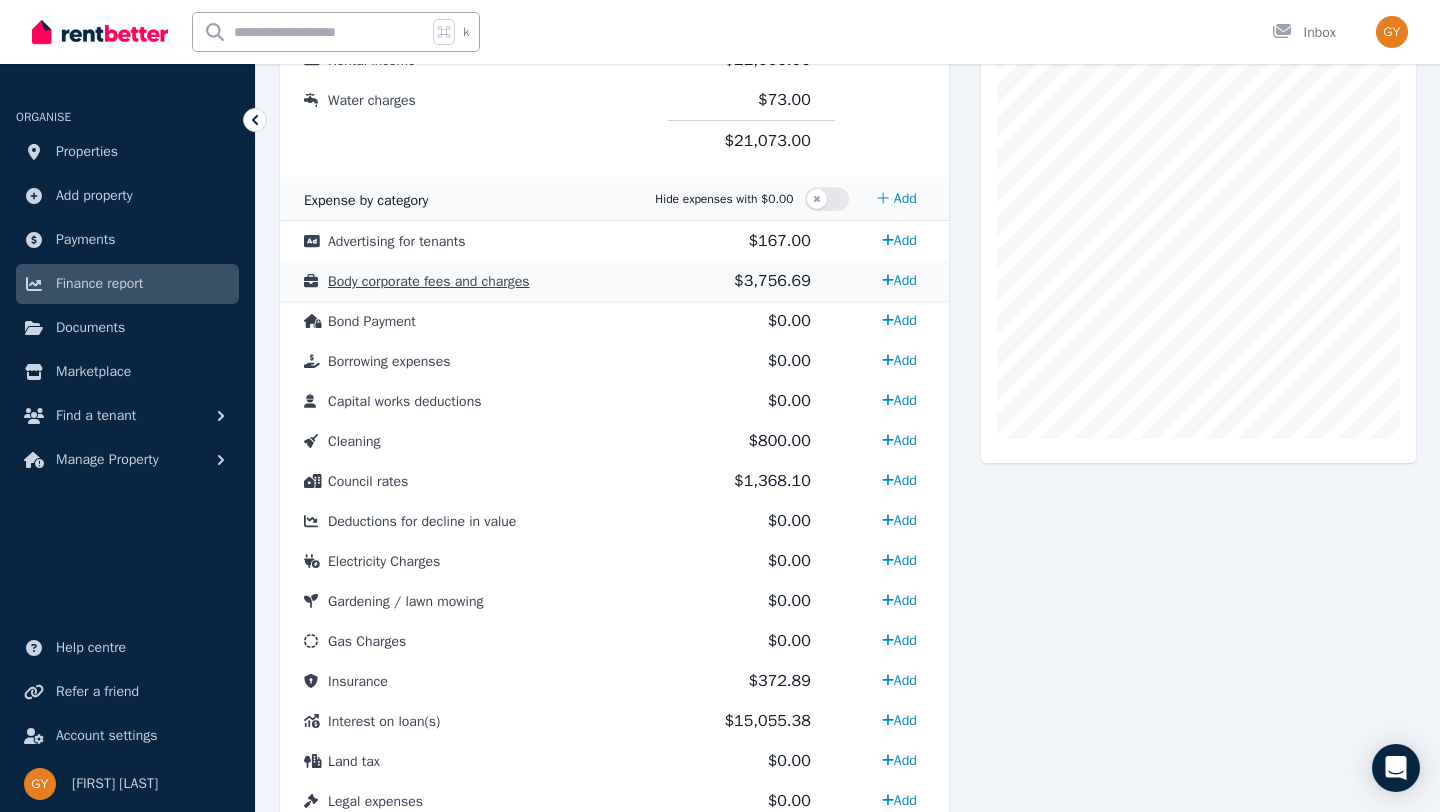 click on "Body corporate fees and charges" at bounding box center [429, 281] 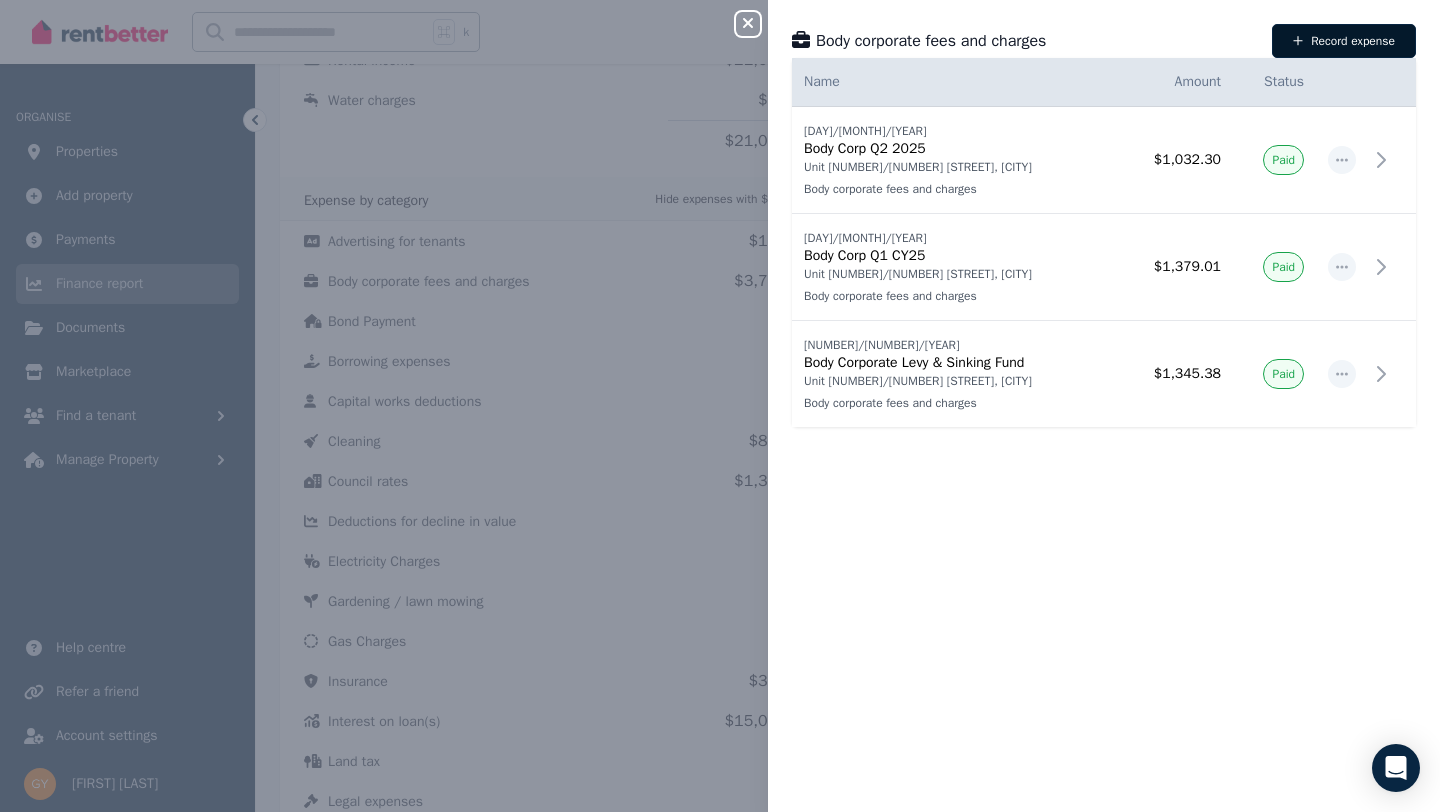 click on "Record expense" at bounding box center [1344, 41] 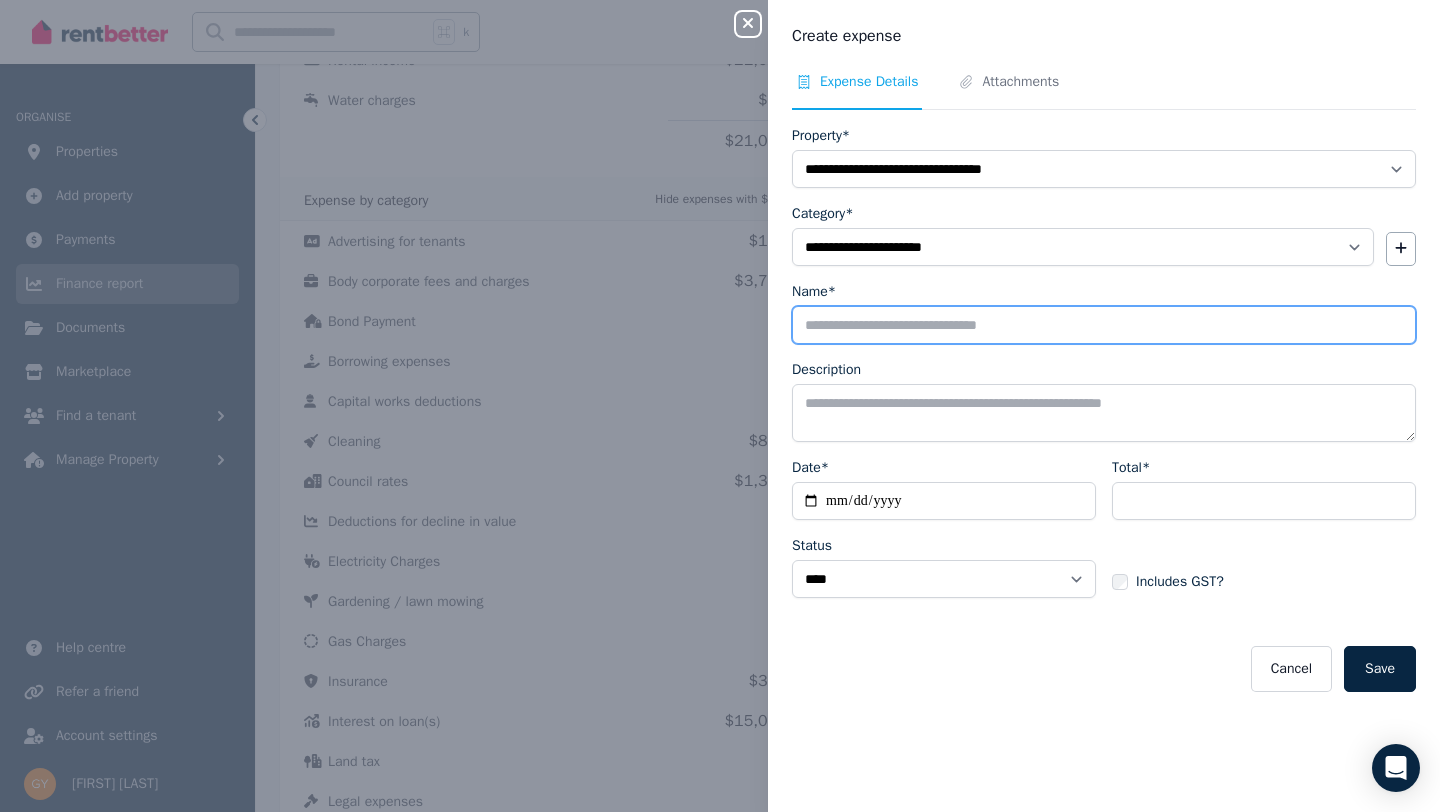 click on "Name*" at bounding box center [1104, 325] 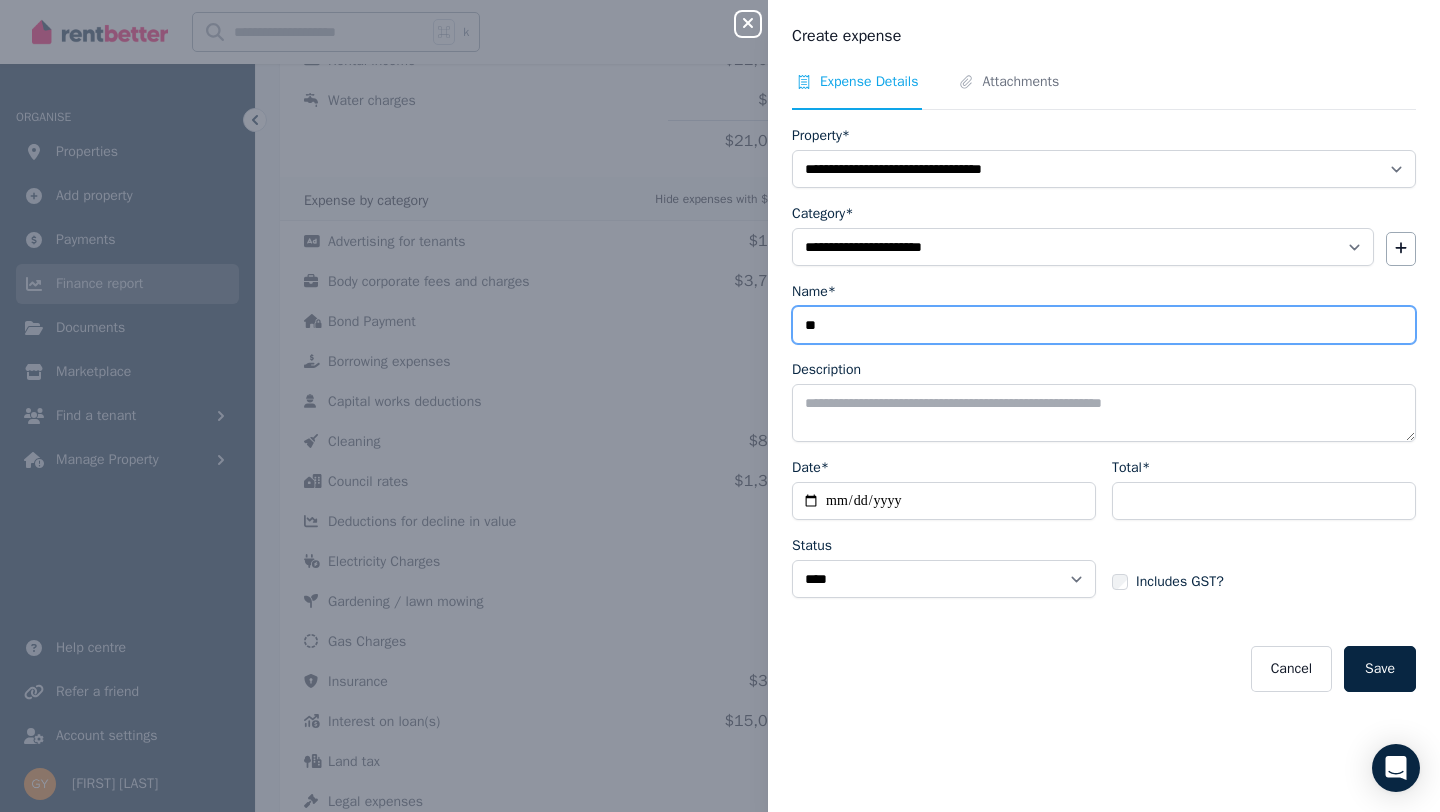 type on "*" 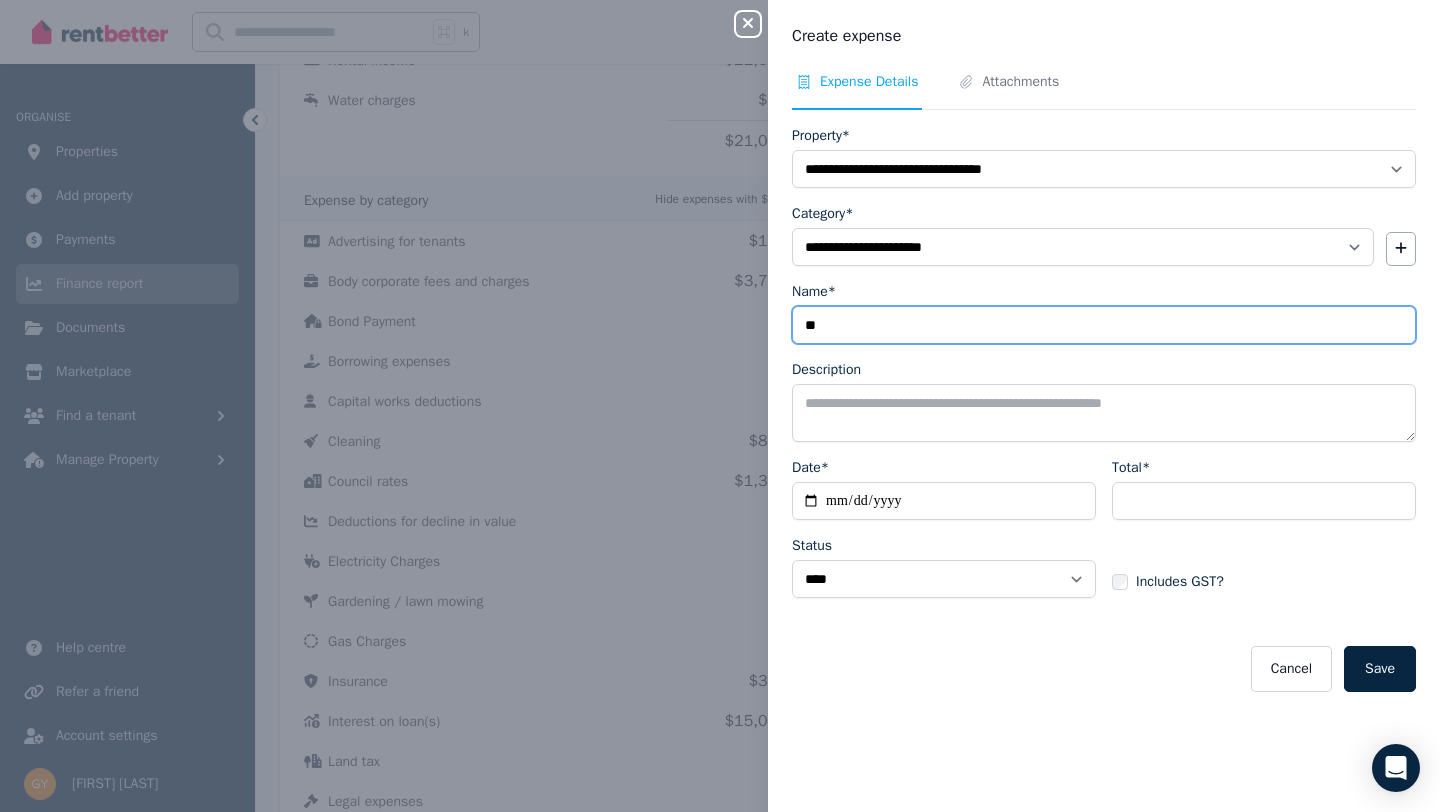 type on "*" 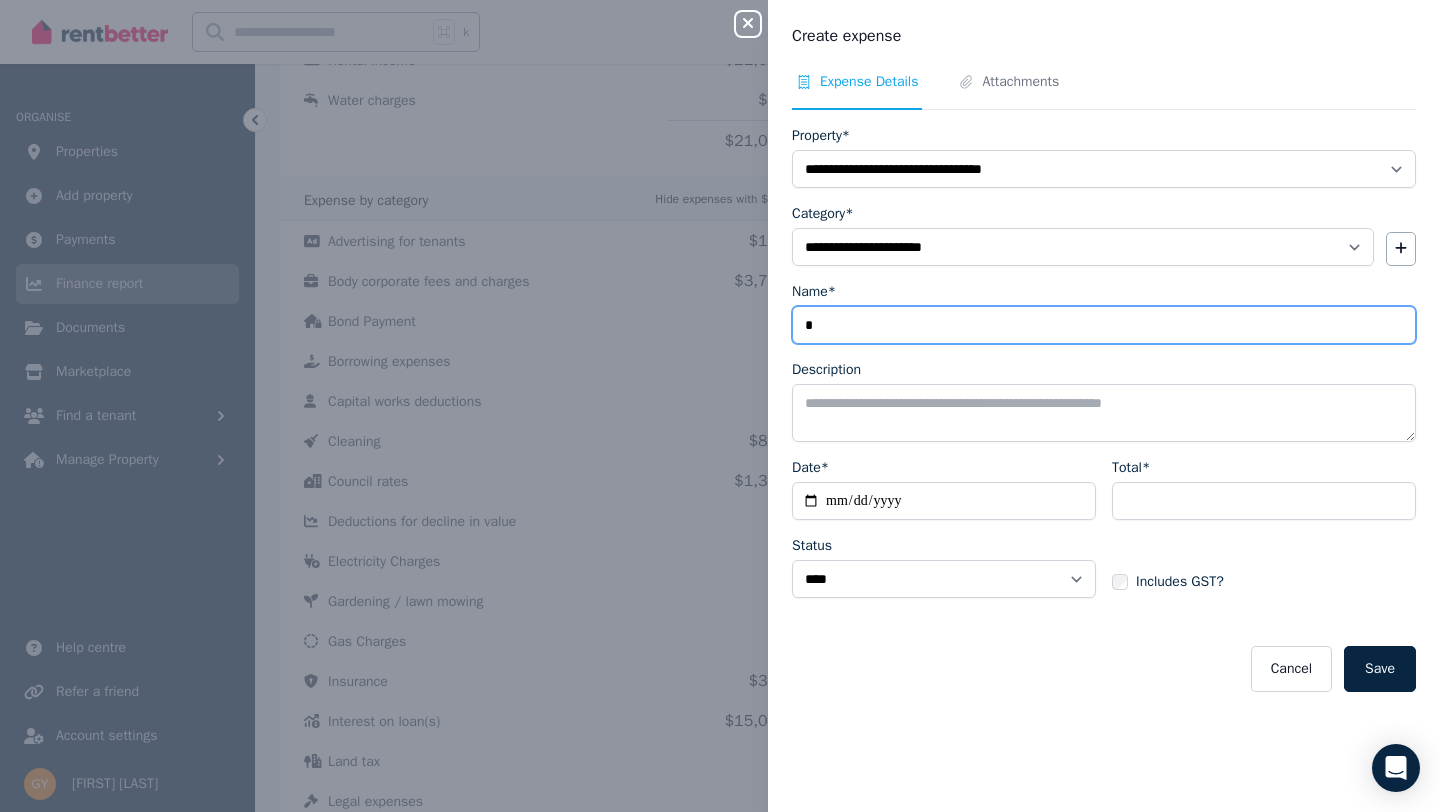 type 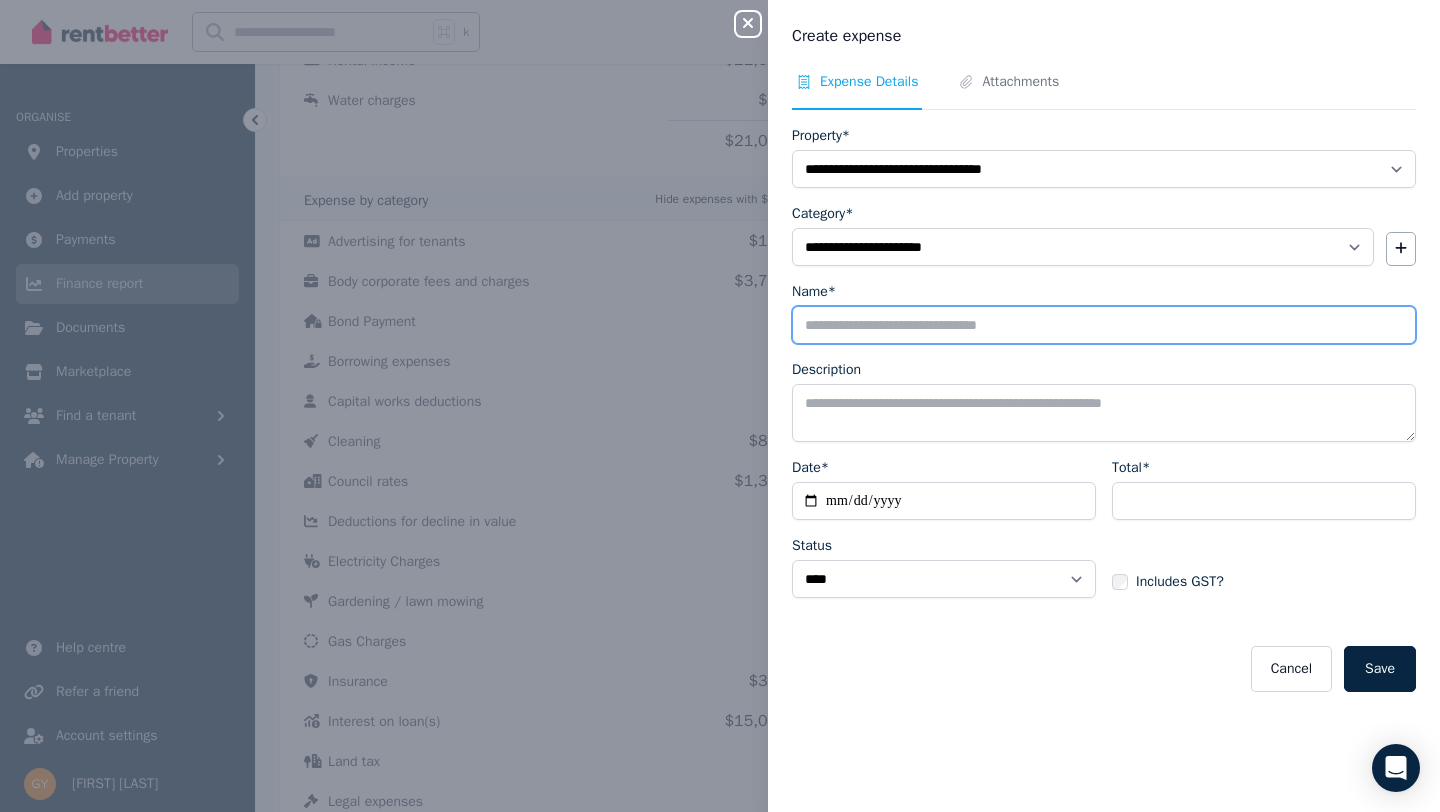 select 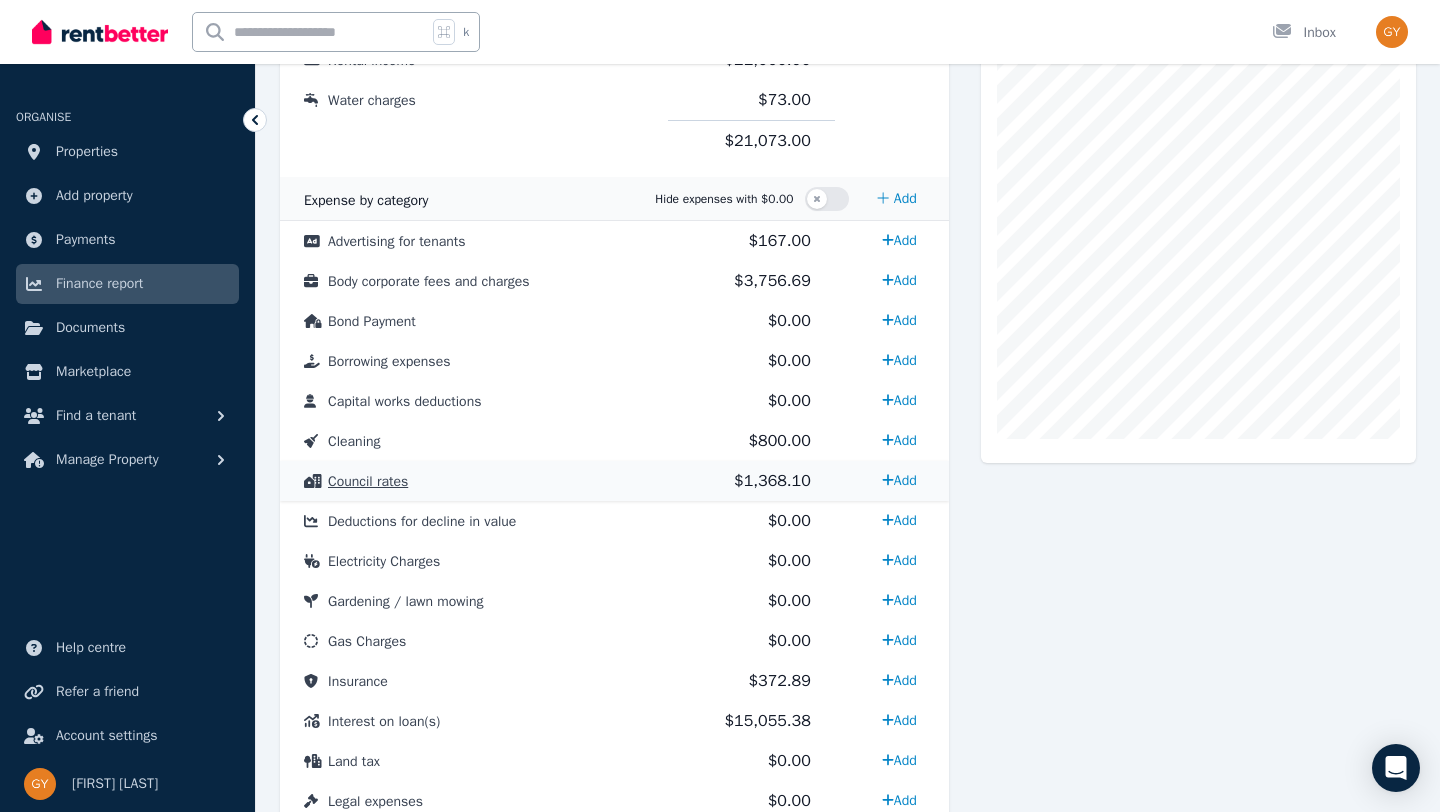 click on "Council rates" at bounding box center (368, 481) 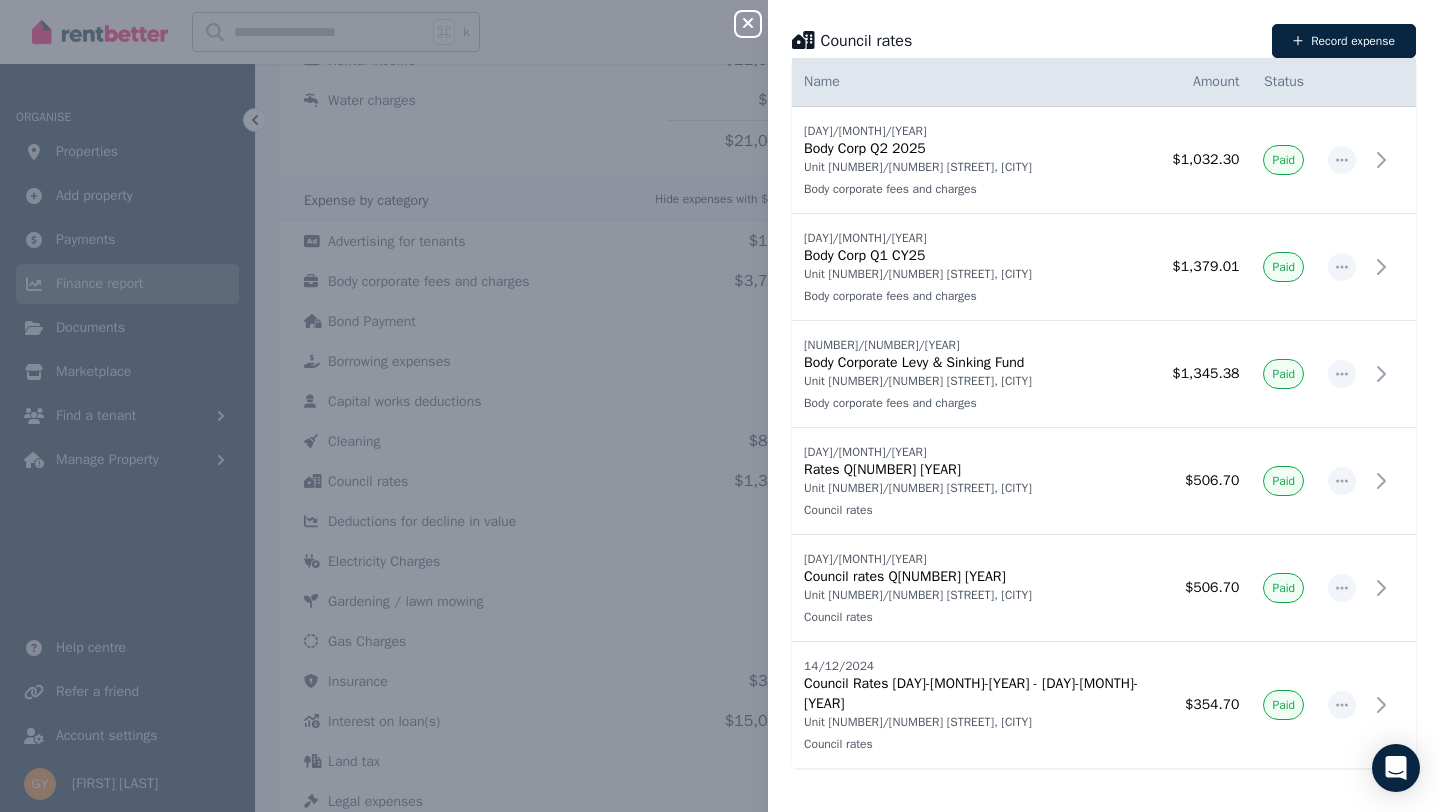 type 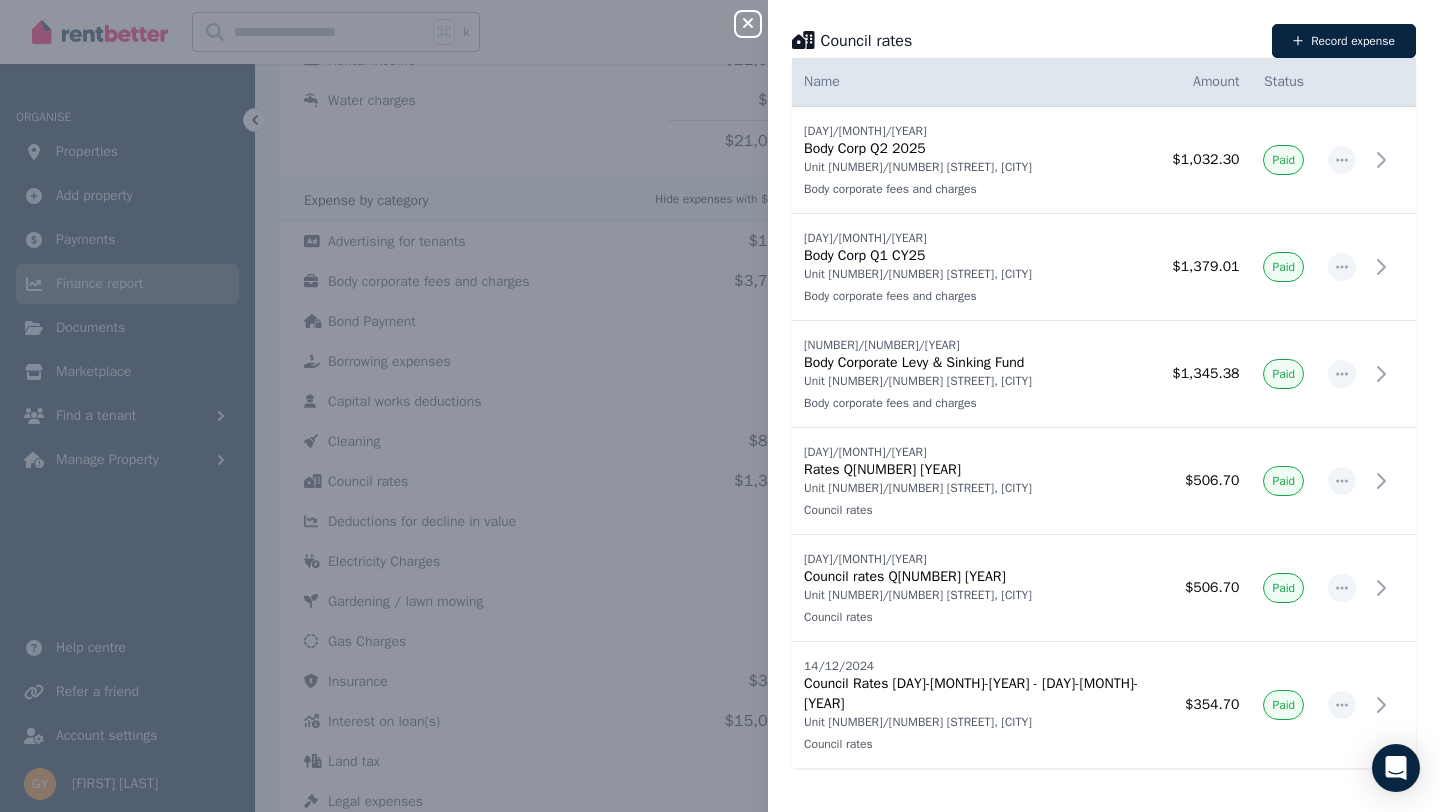 click 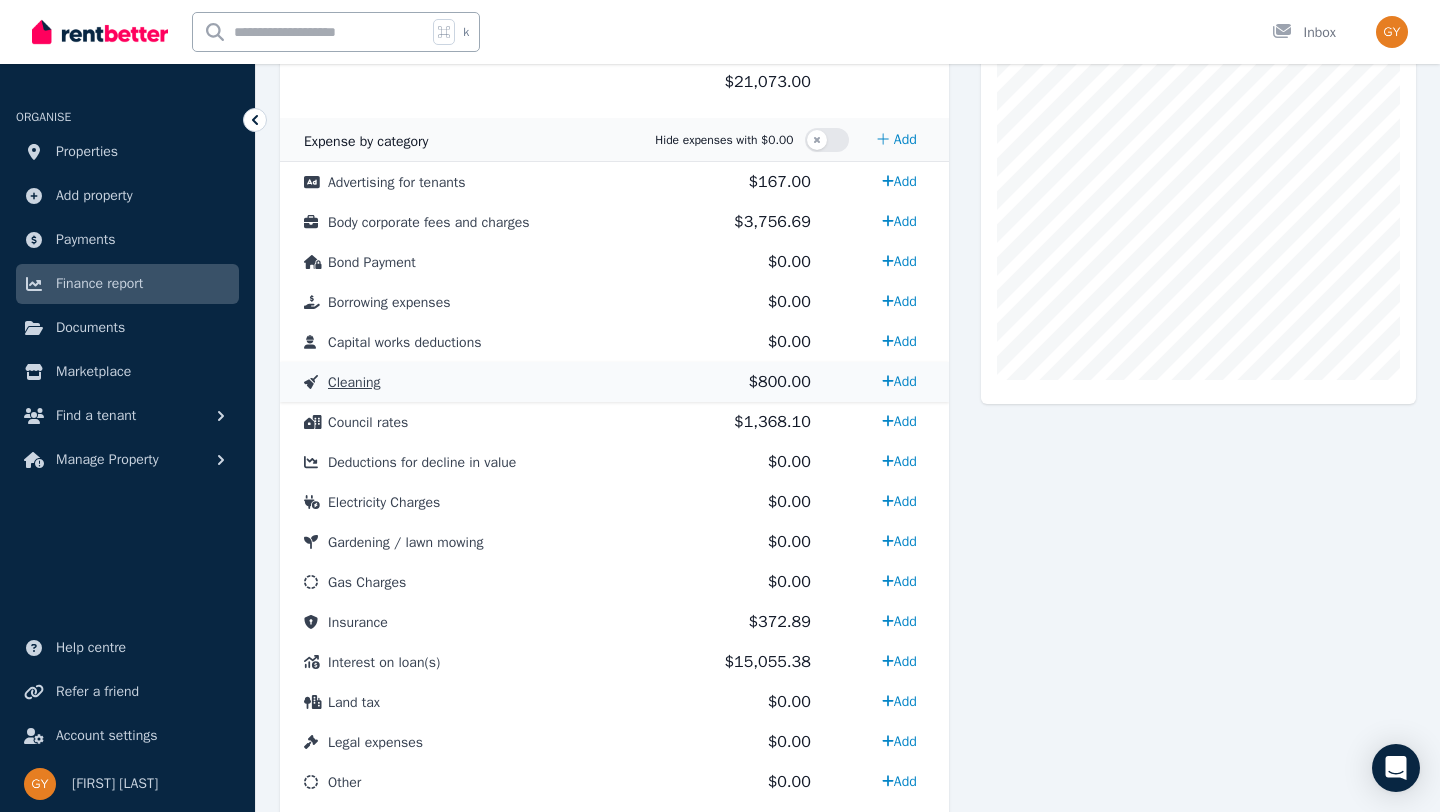scroll, scrollTop: 574, scrollLeft: 0, axis: vertical 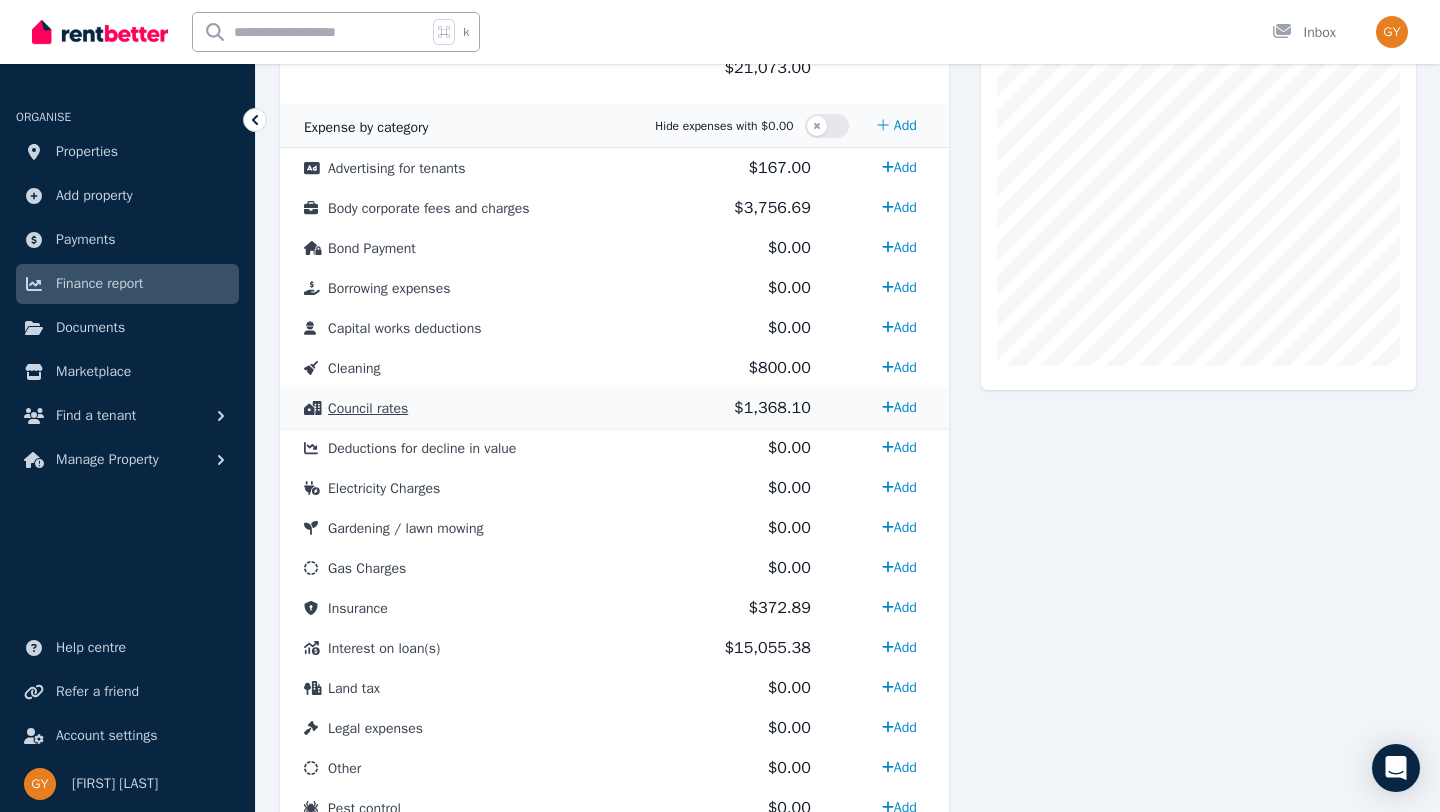 click on "Council rates" at bounding box center (368, 408) 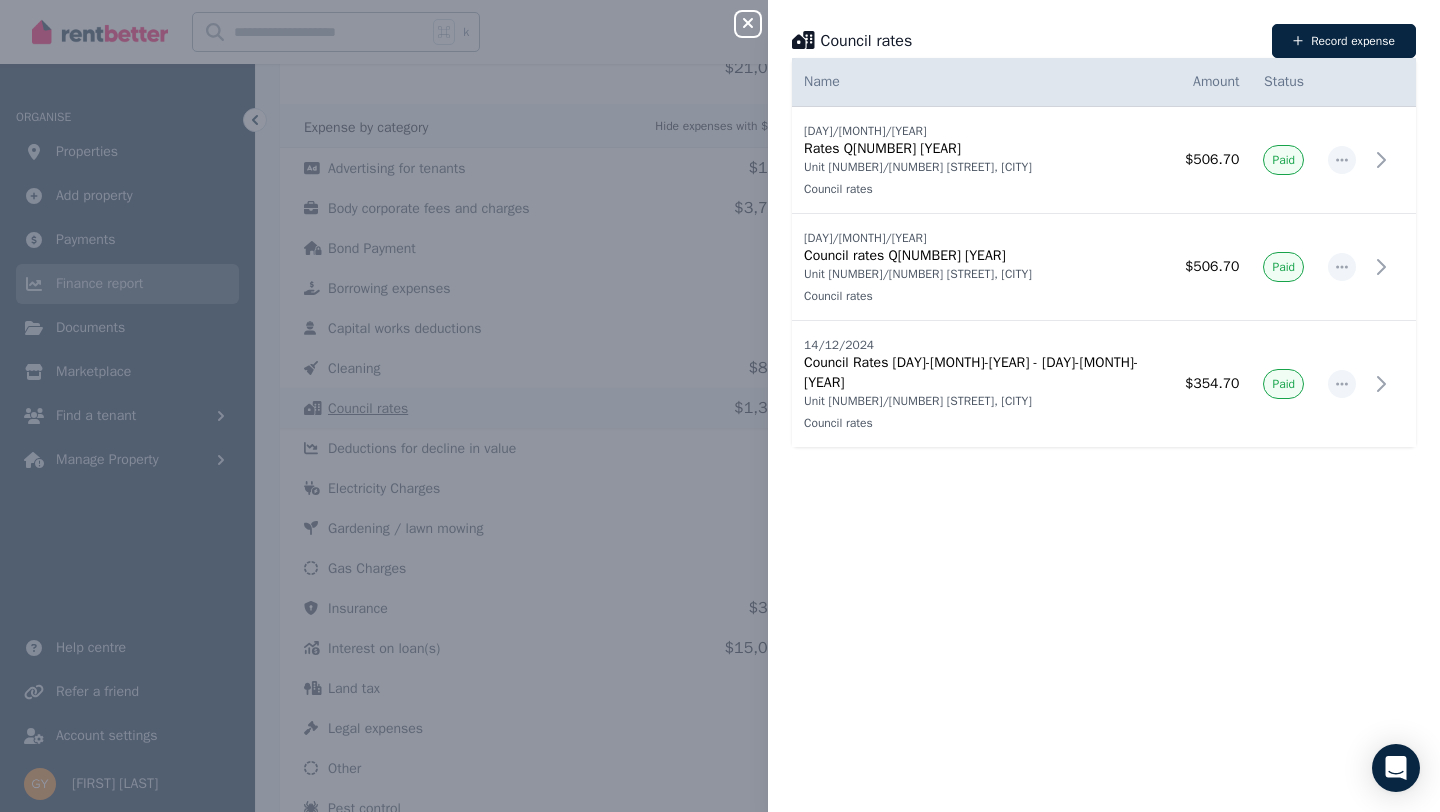 type 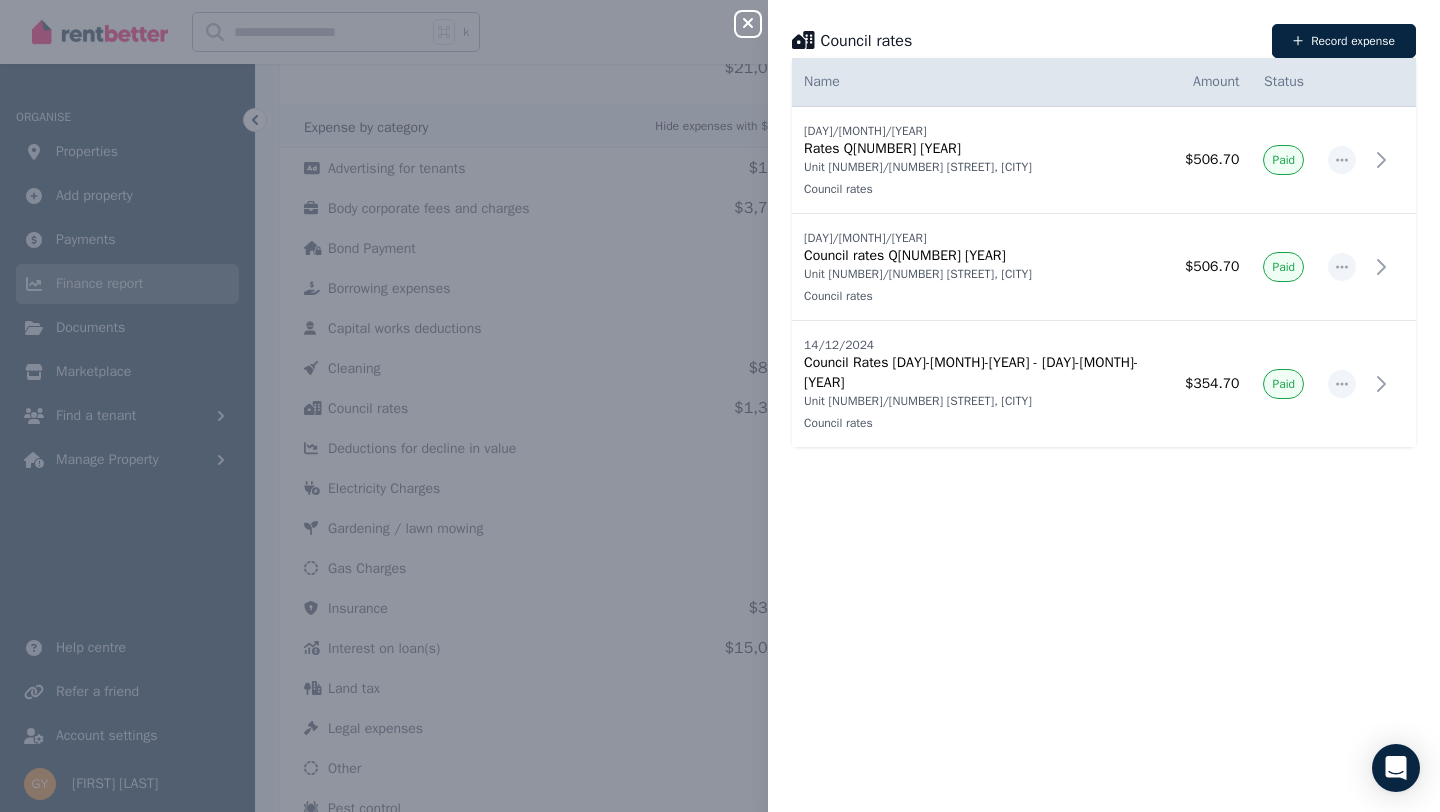 click 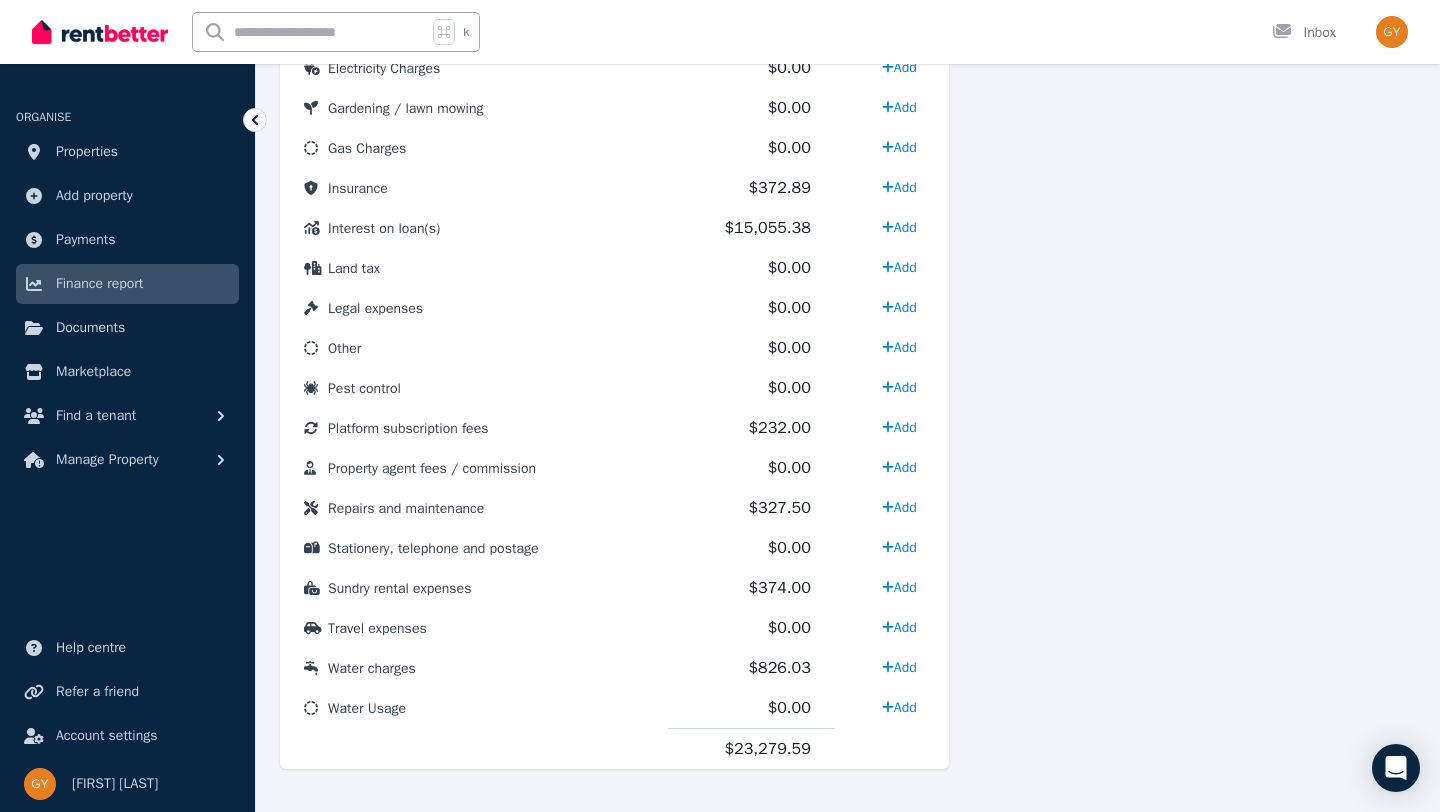 scroll, scrollTop: 1019, scrollLeft: 0, axis: vertical 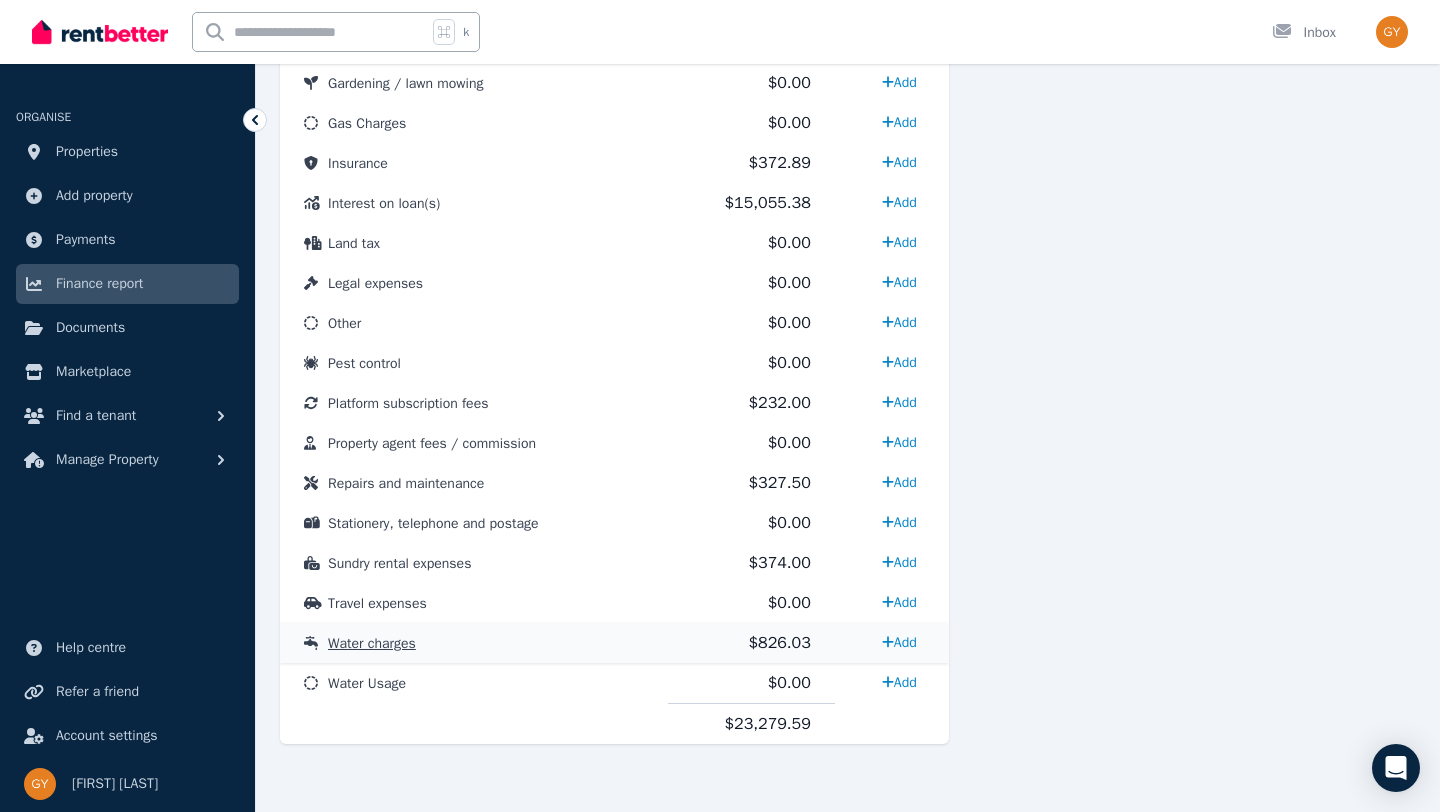 click on "Water charges" at bounding box center [474, 643] 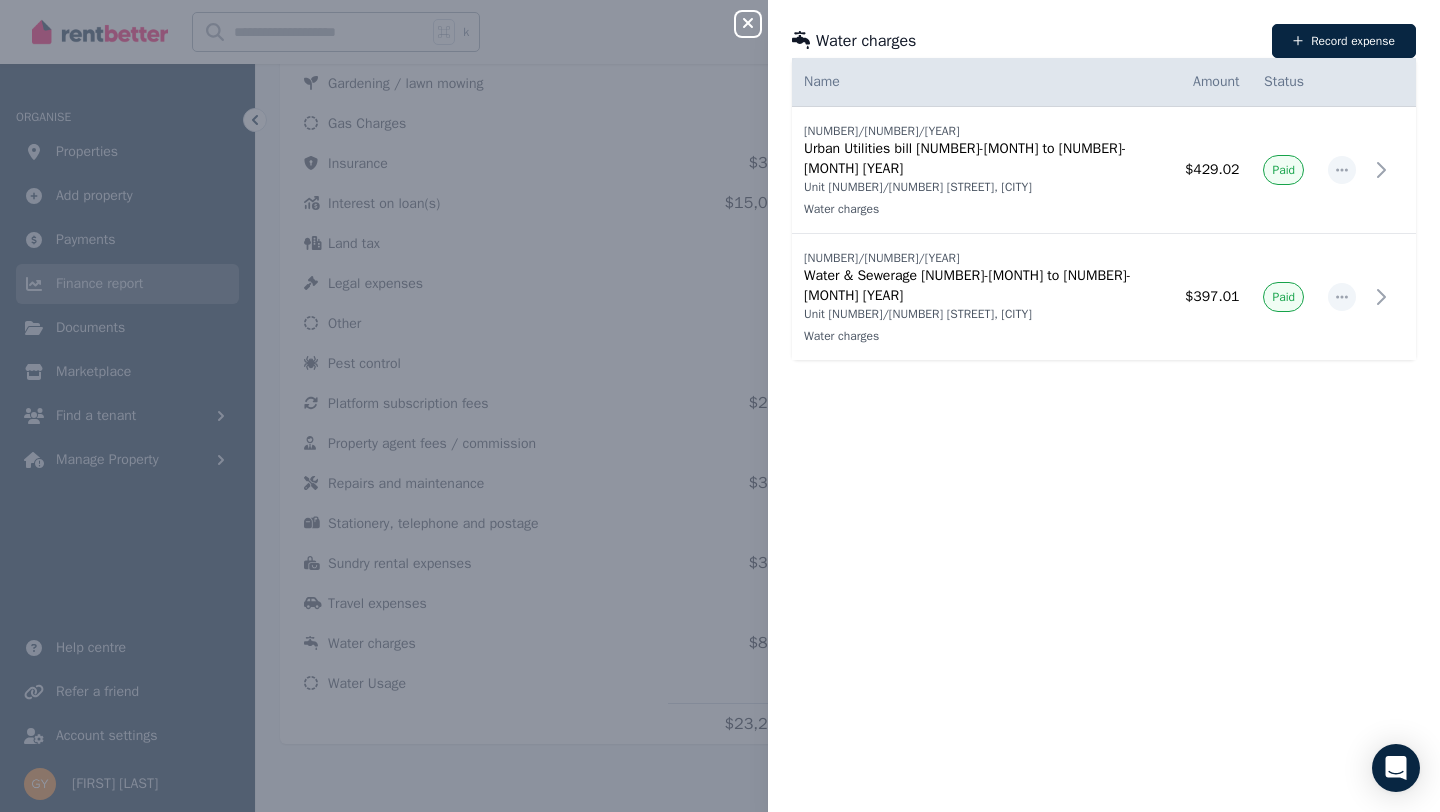 type 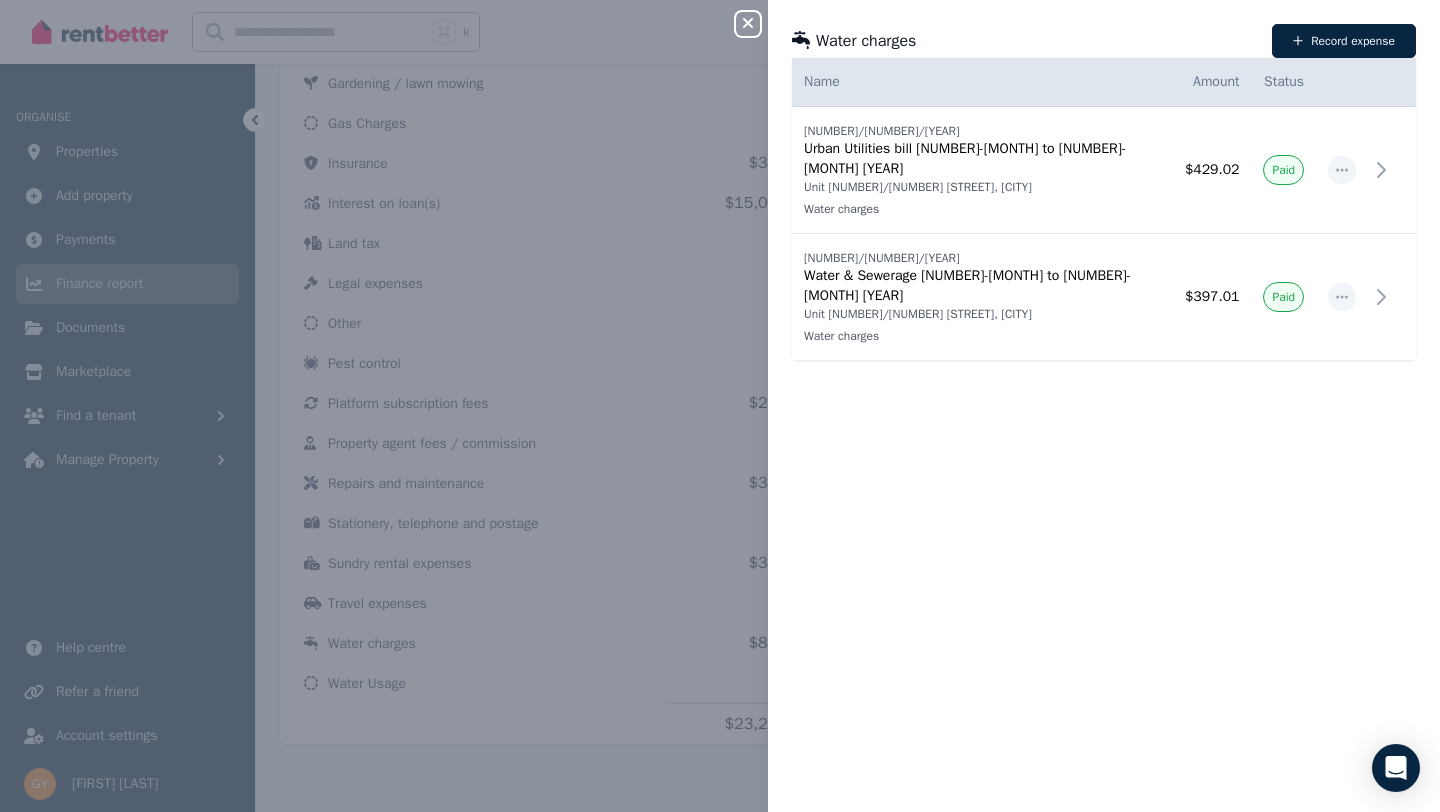 click 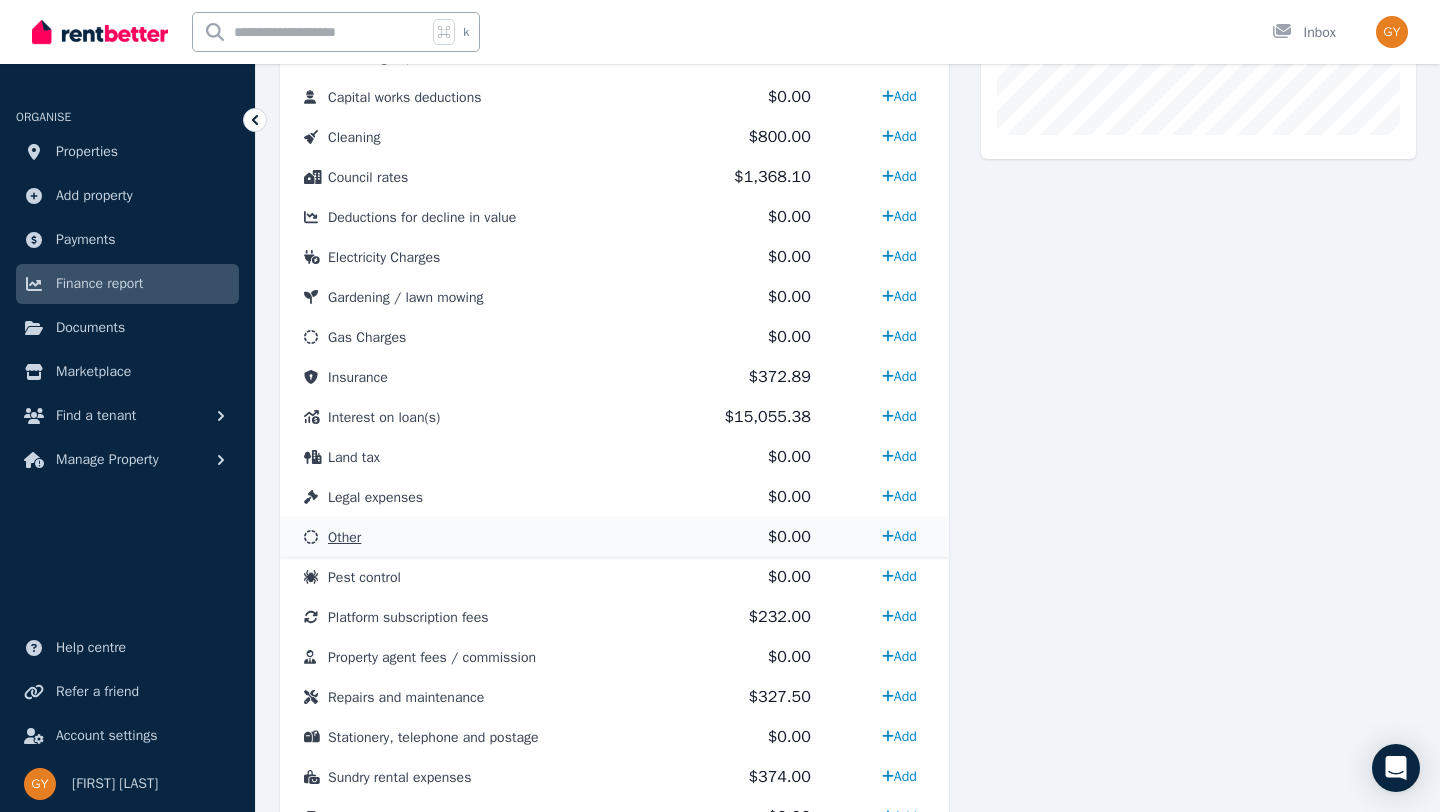 scroll, scrollTop: 0, scrollLeft: 0, axis: both 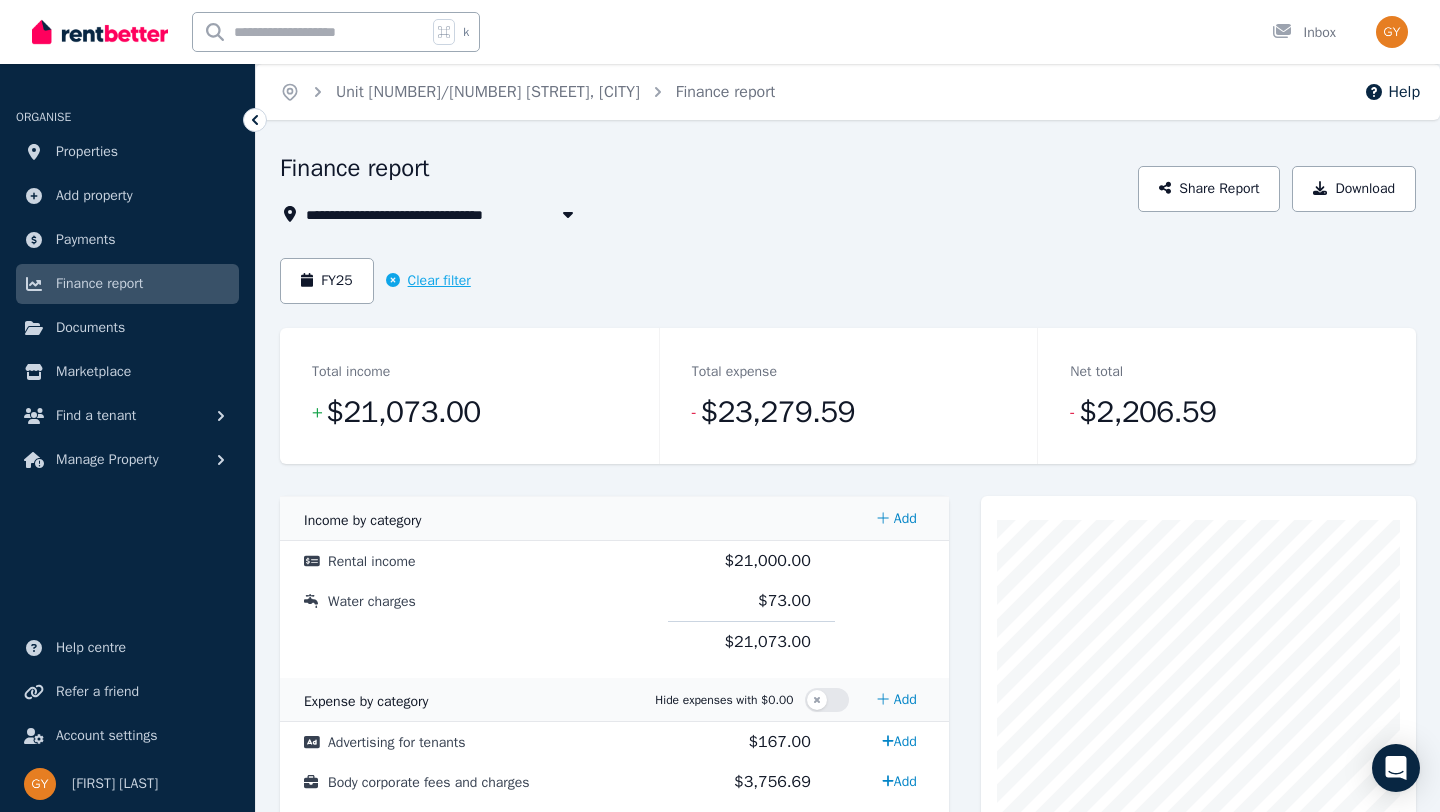 click on "Clear filter" at bounding box center (428, 281) 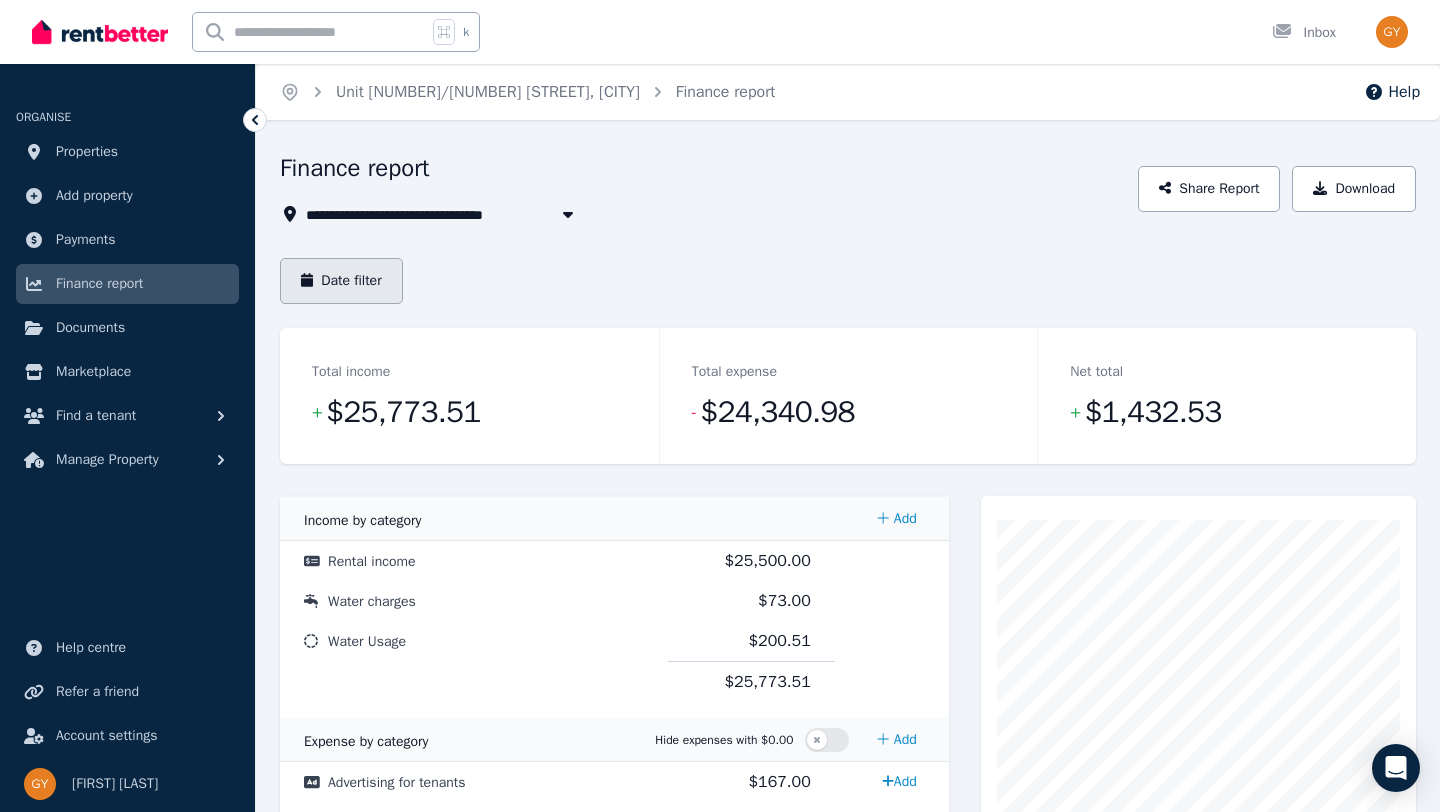 click on "Date filter" at bounding box center [341, 281] 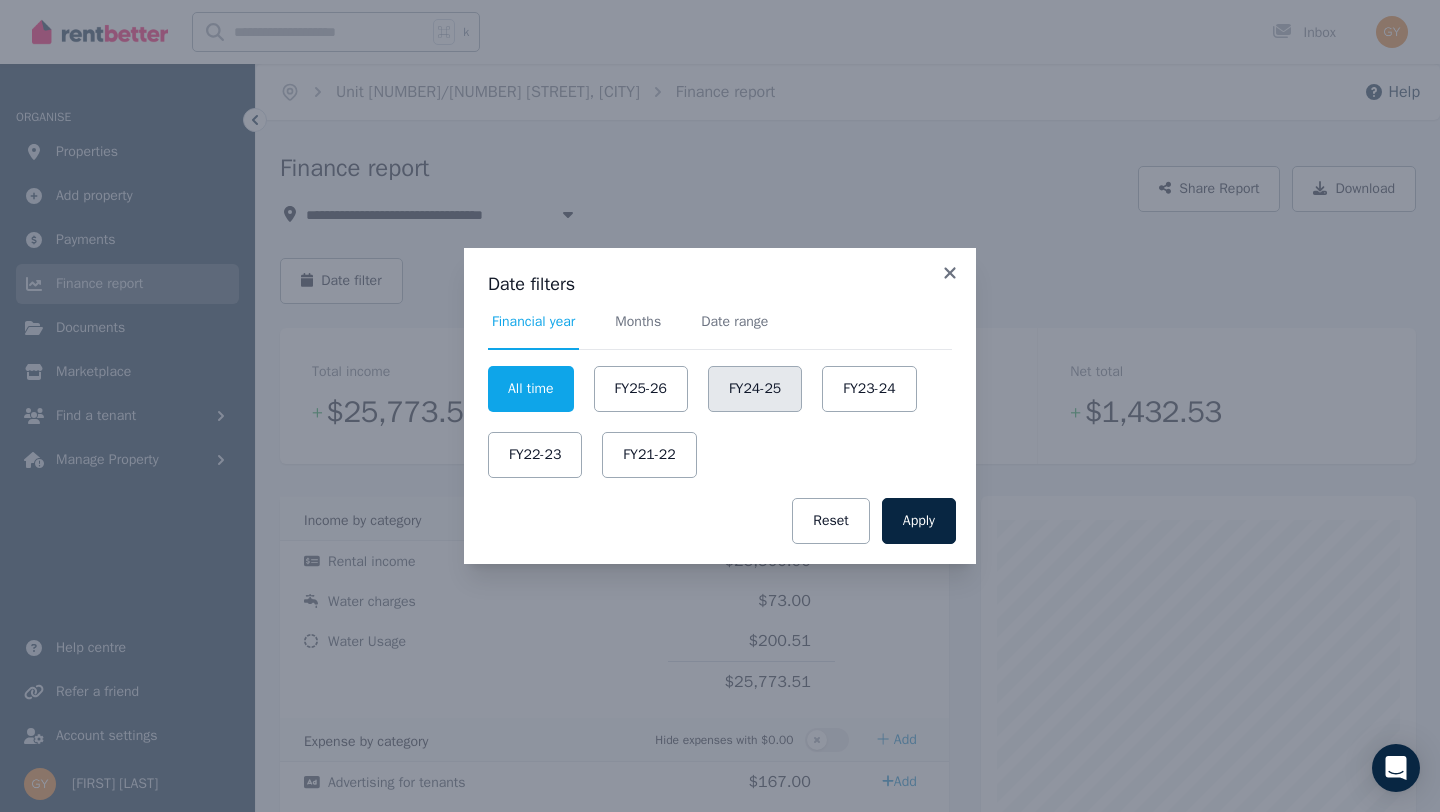 click on "FY24-25" at bounding box center (755, 389) 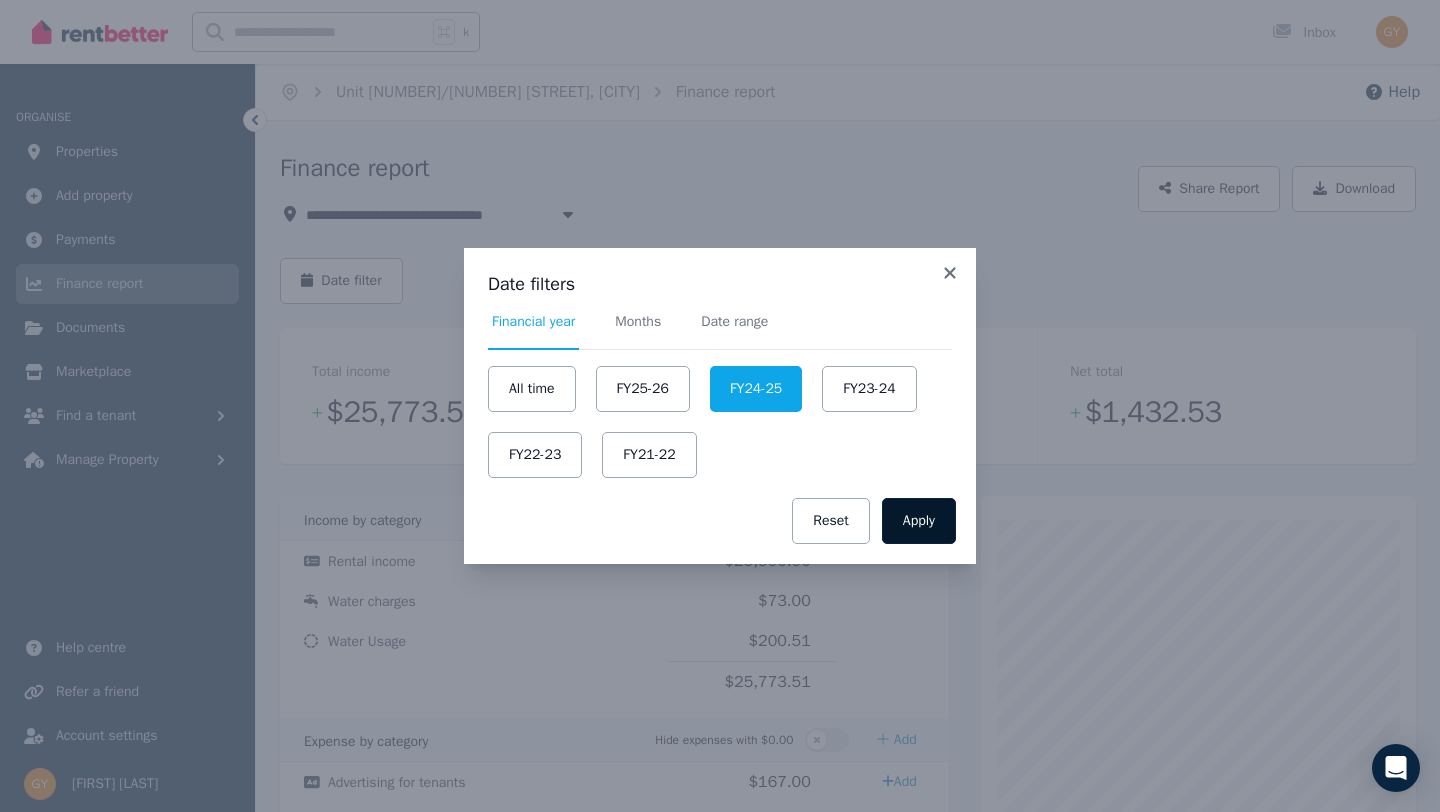 click on "Apply" at bounding box center (919, 521) 